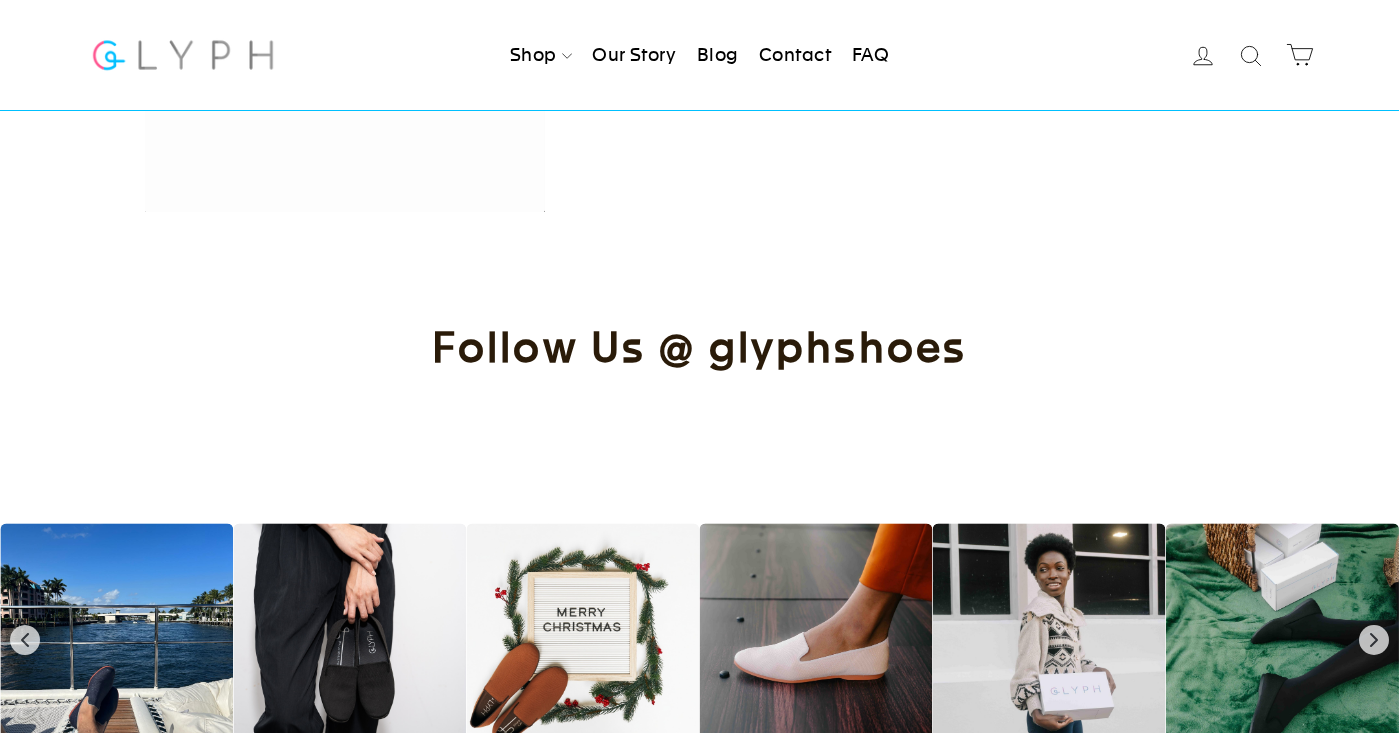 scroll, scrollTop: 2252, scrollLeft: 0, axis: vertical 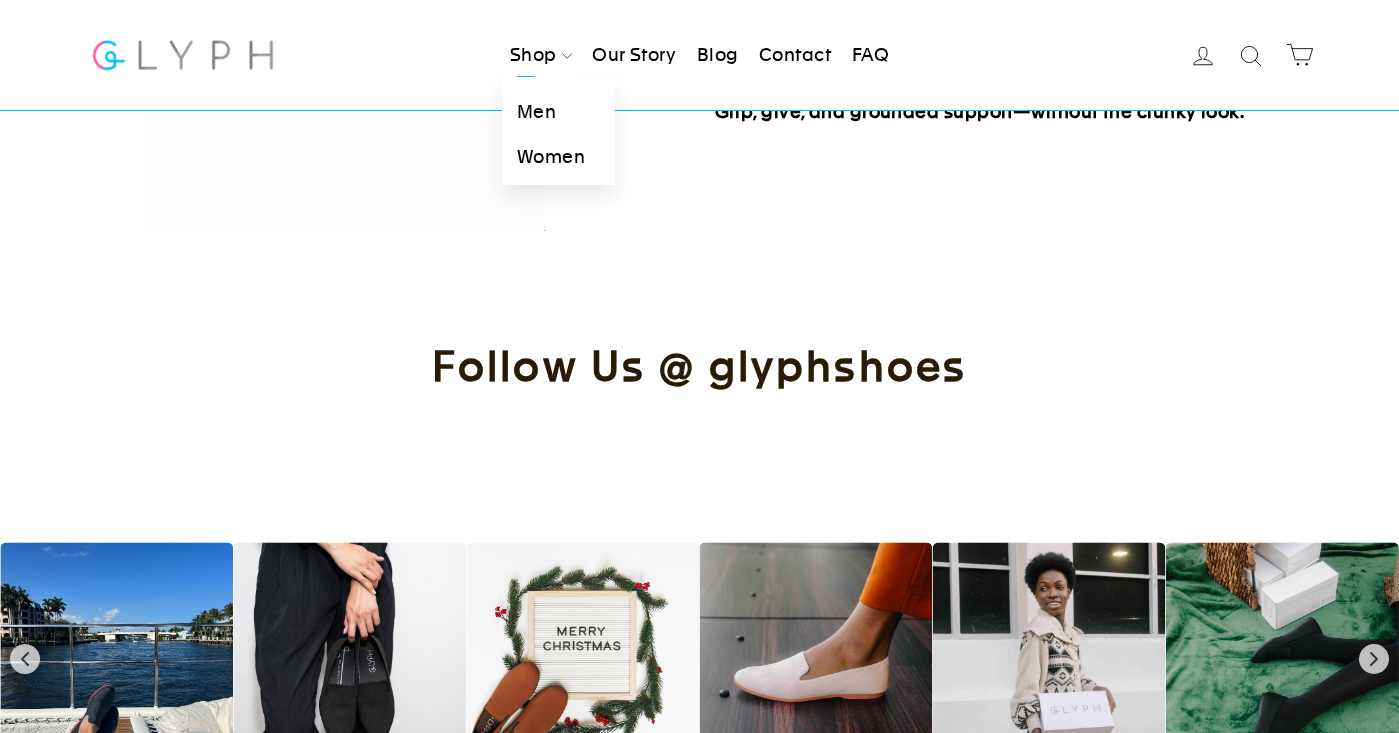 click on "Women" at bounding box center (558, 157) 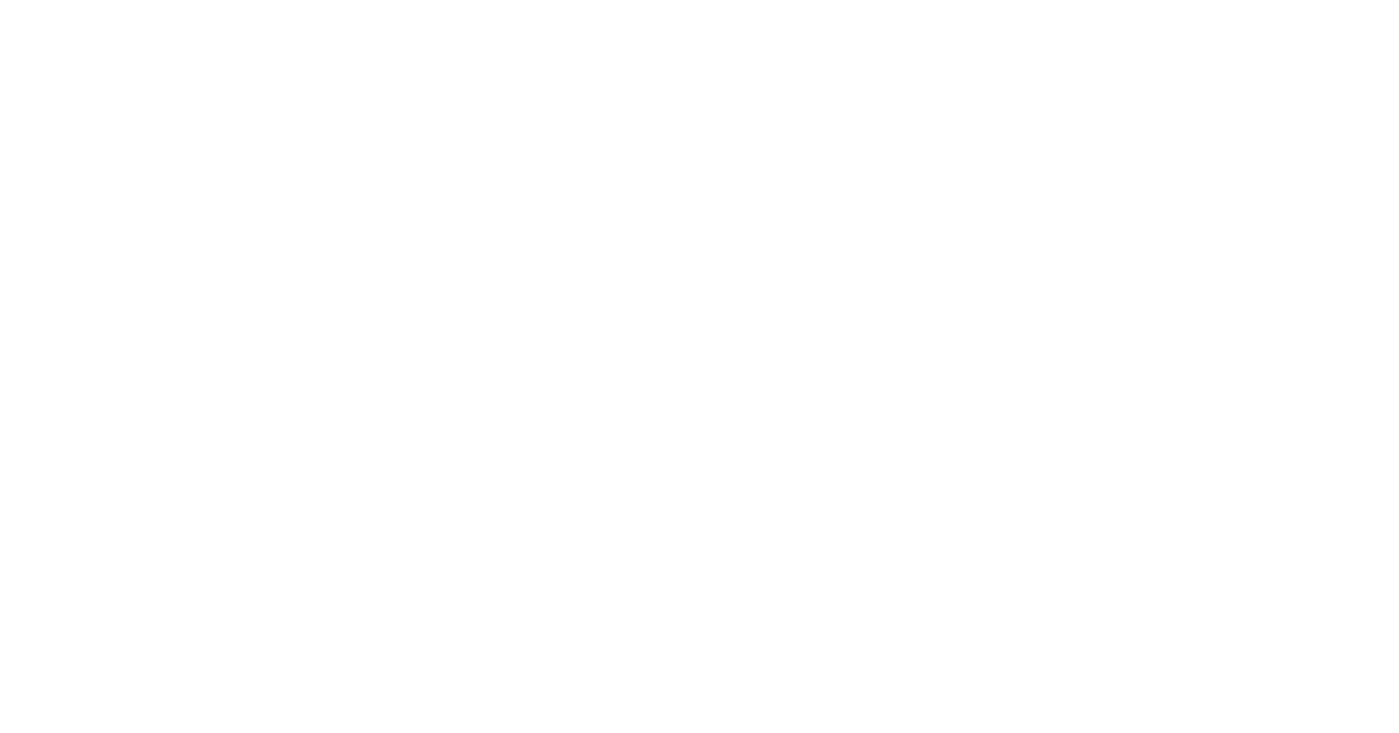 scroll, scrollTop: 0, scrollLeft: 0, axis: both 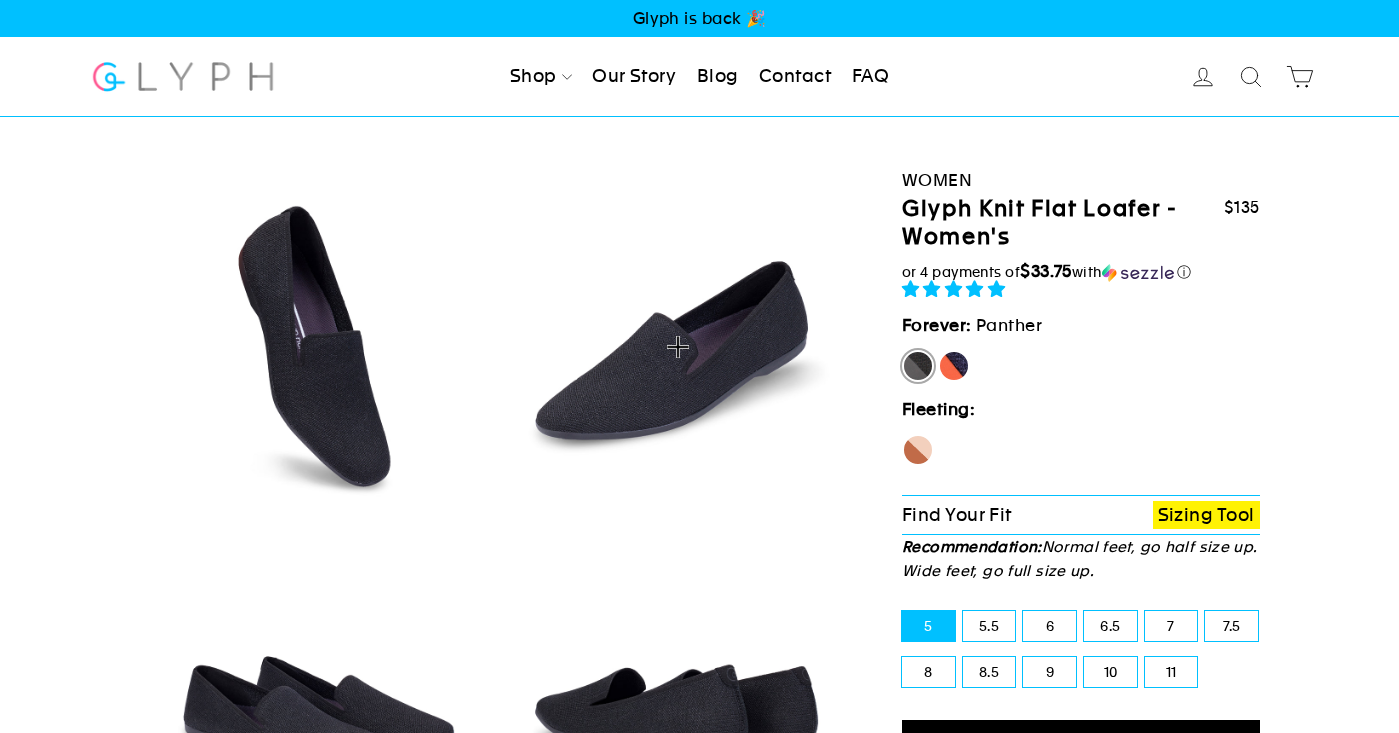 select on "highest-rating" 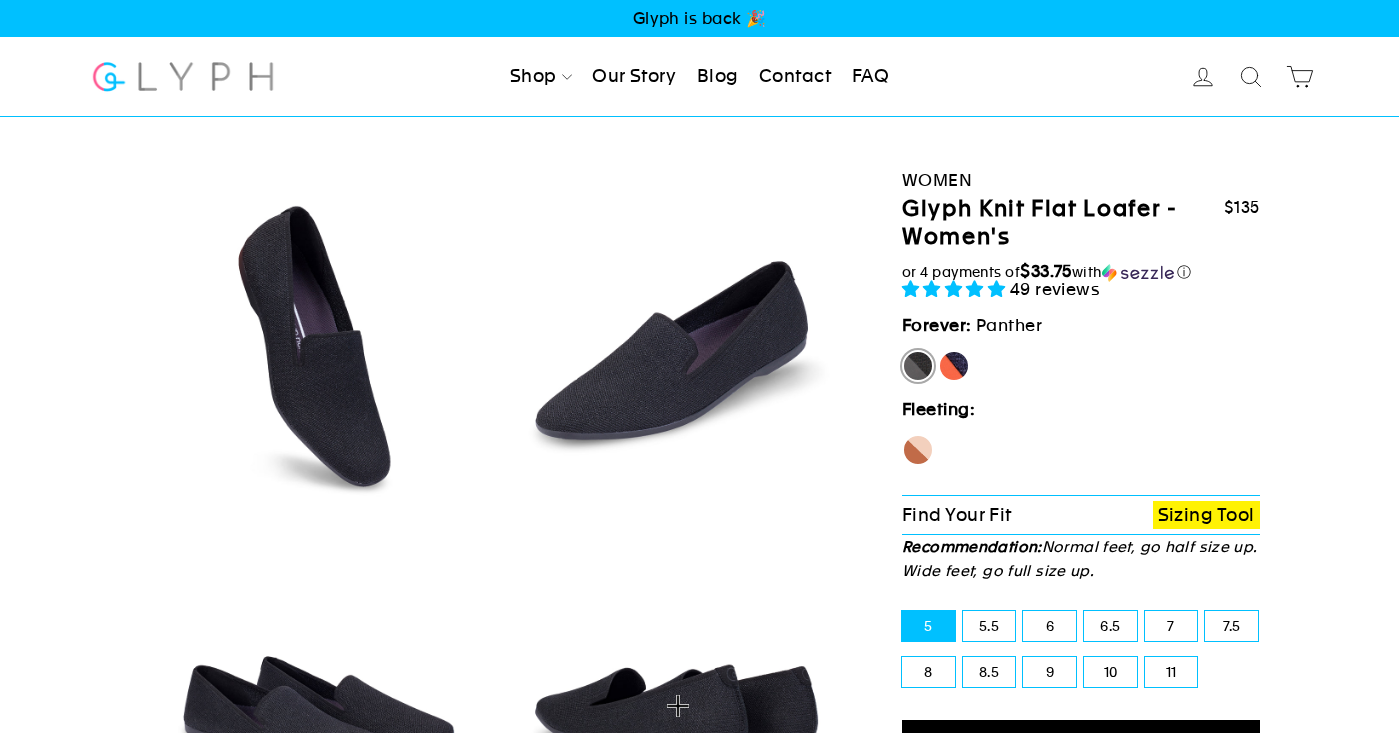 scroll, scrollTop: 0, scrollLeft: 0, axis: both 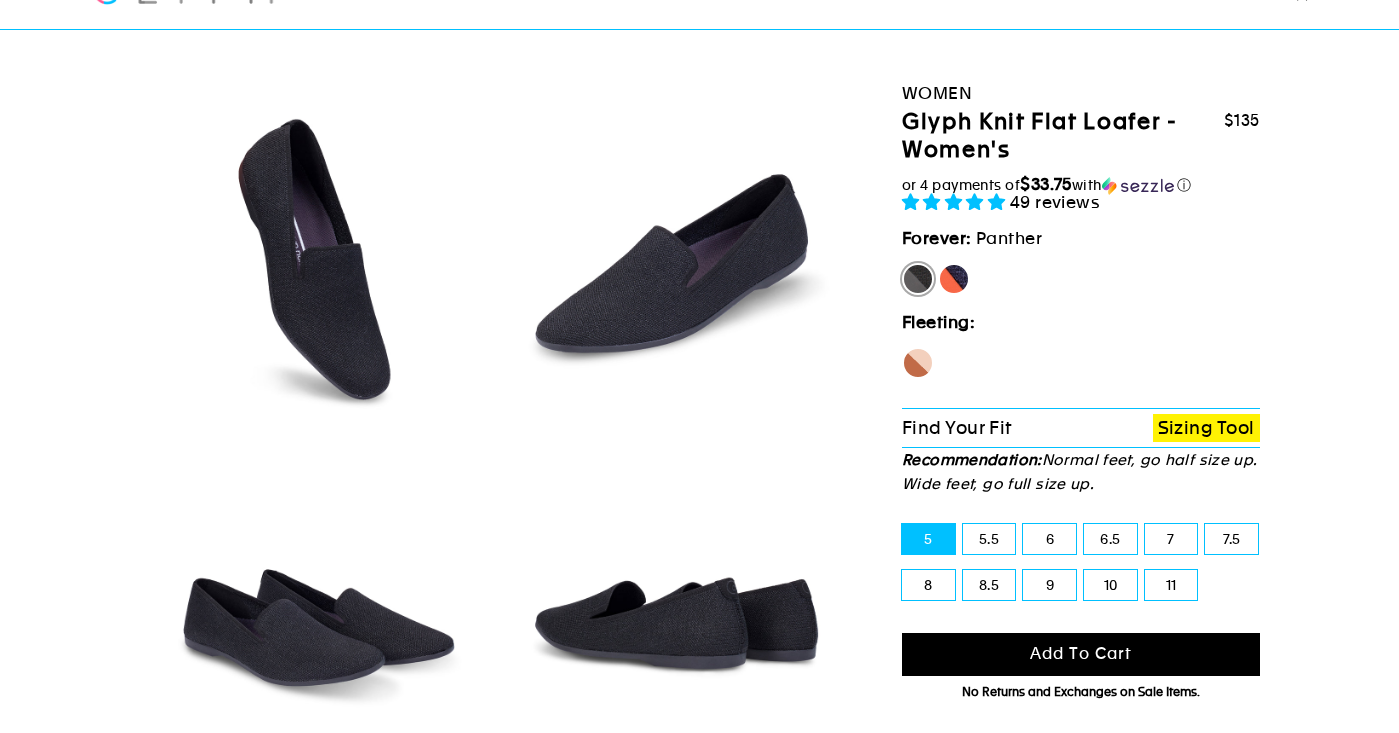 click on "[PERSON_NAME]" at bounding box center (954, 279) 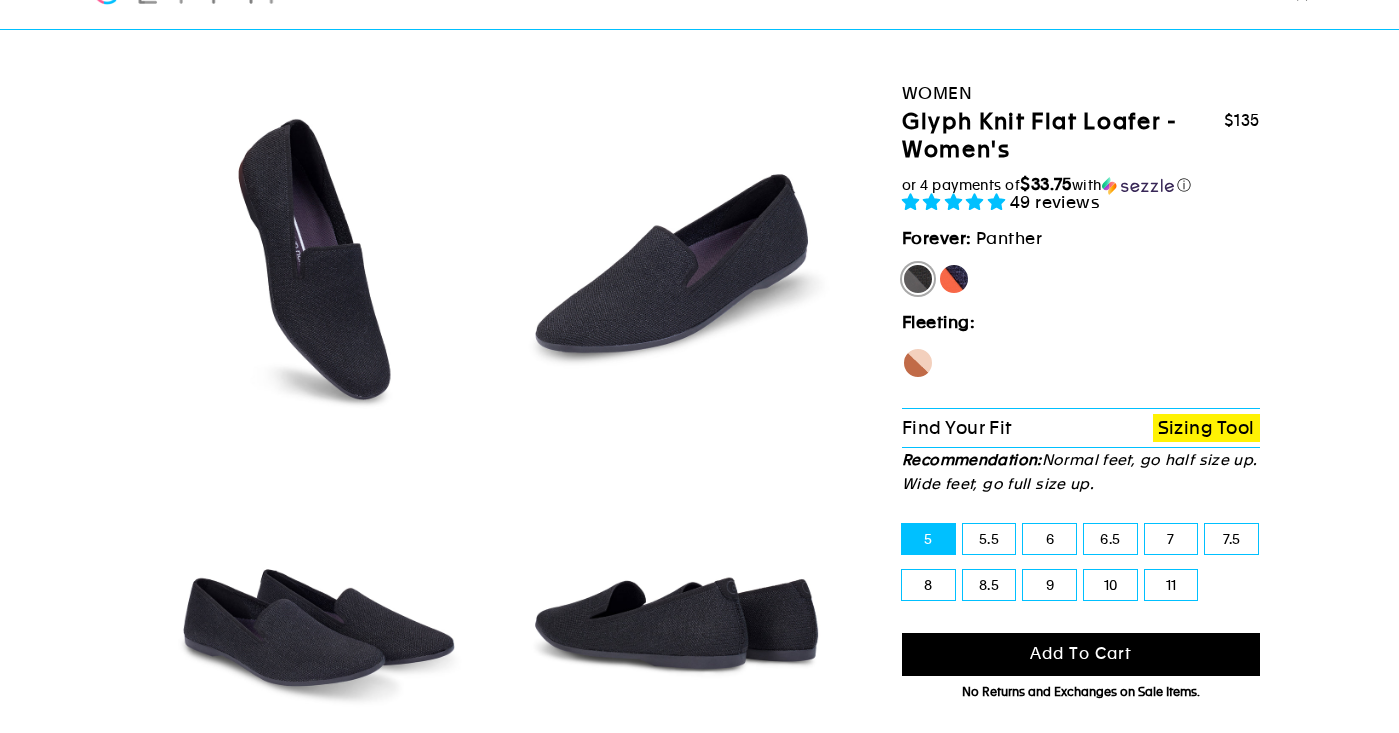 click on "[PERSON_NAME]" at bounding box center [938, 263] 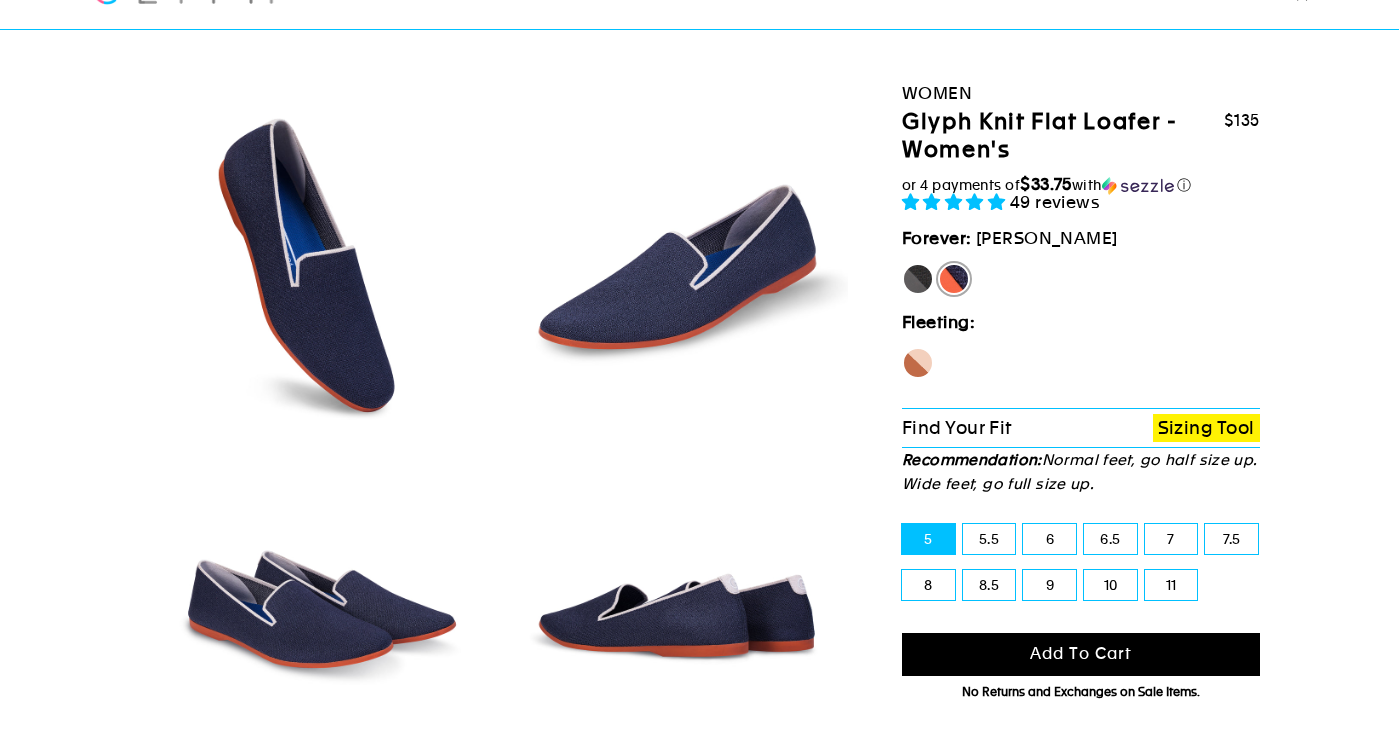click on "Seahorse" at bounding box center (918, 363) 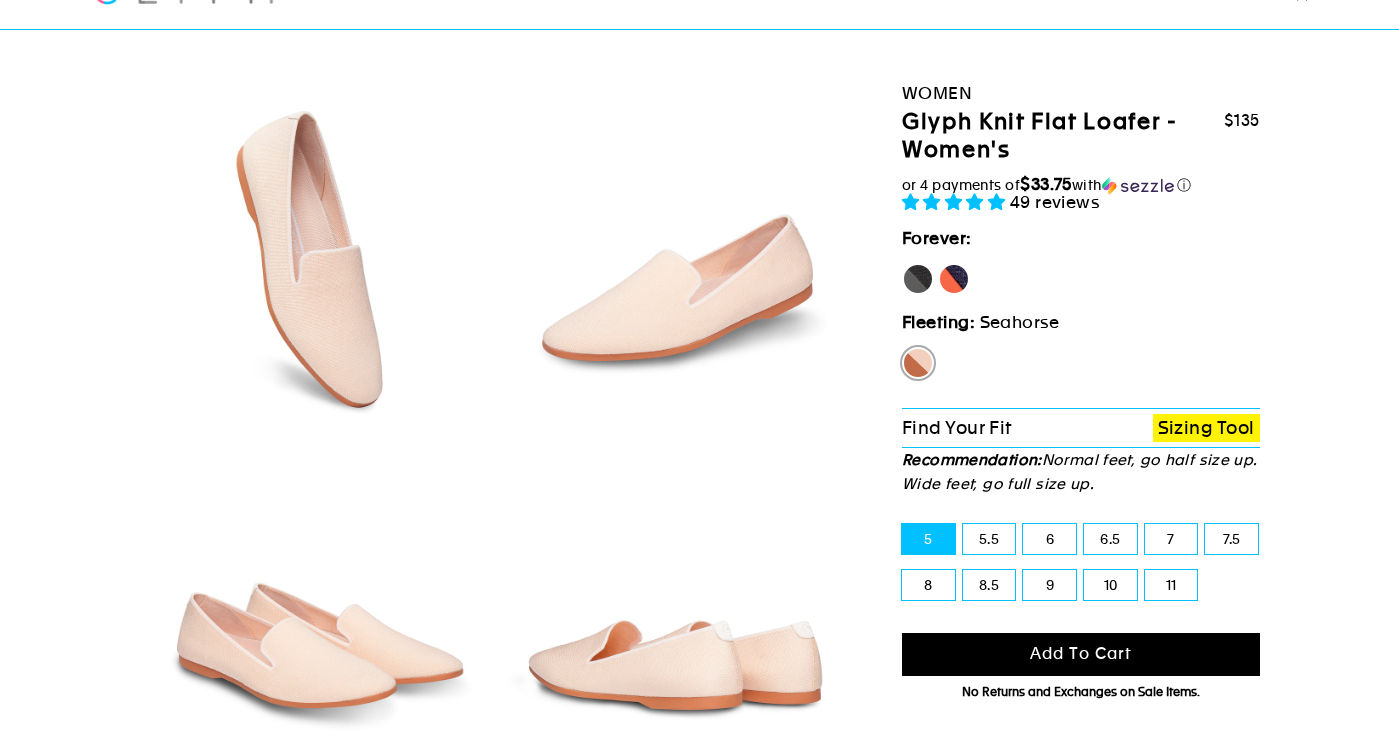 click on "Panther" at bounding box center [918, 279] 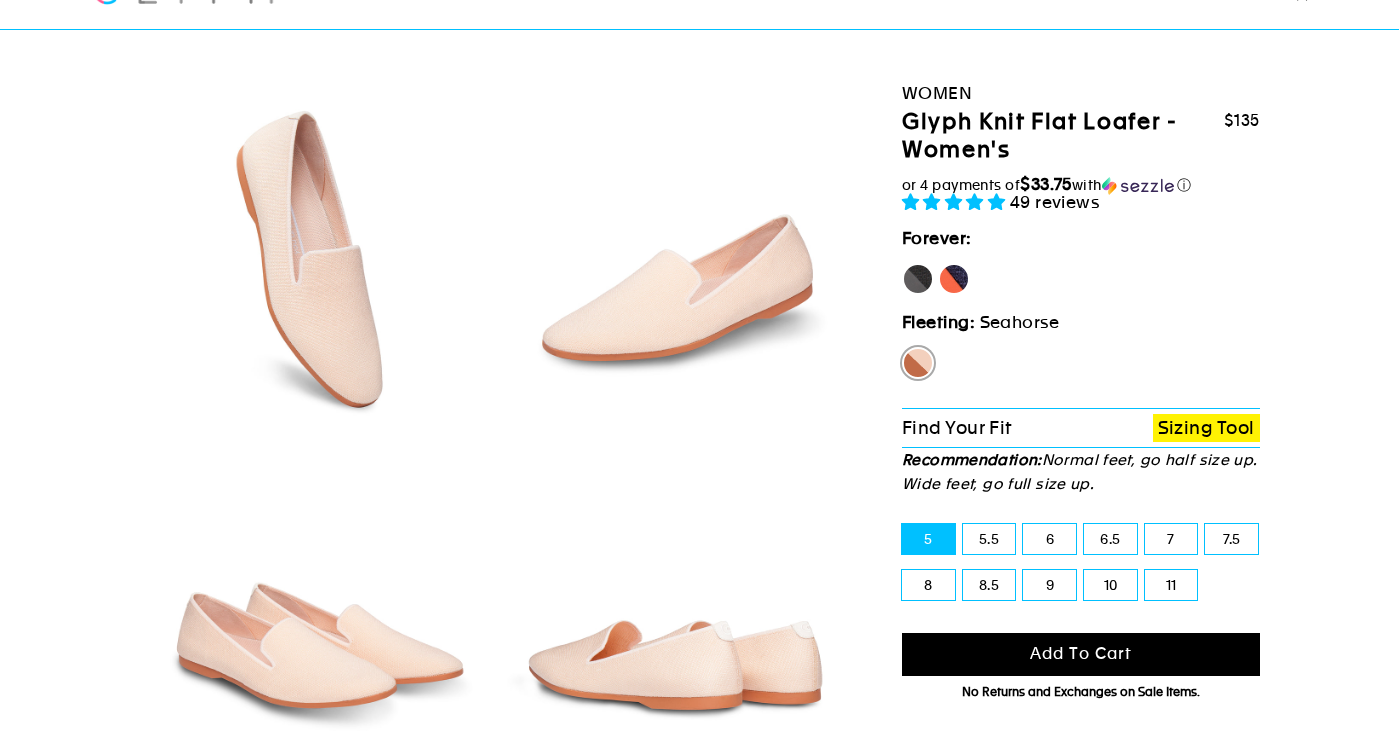 click on "Panther" at bounding box center (902, 263) 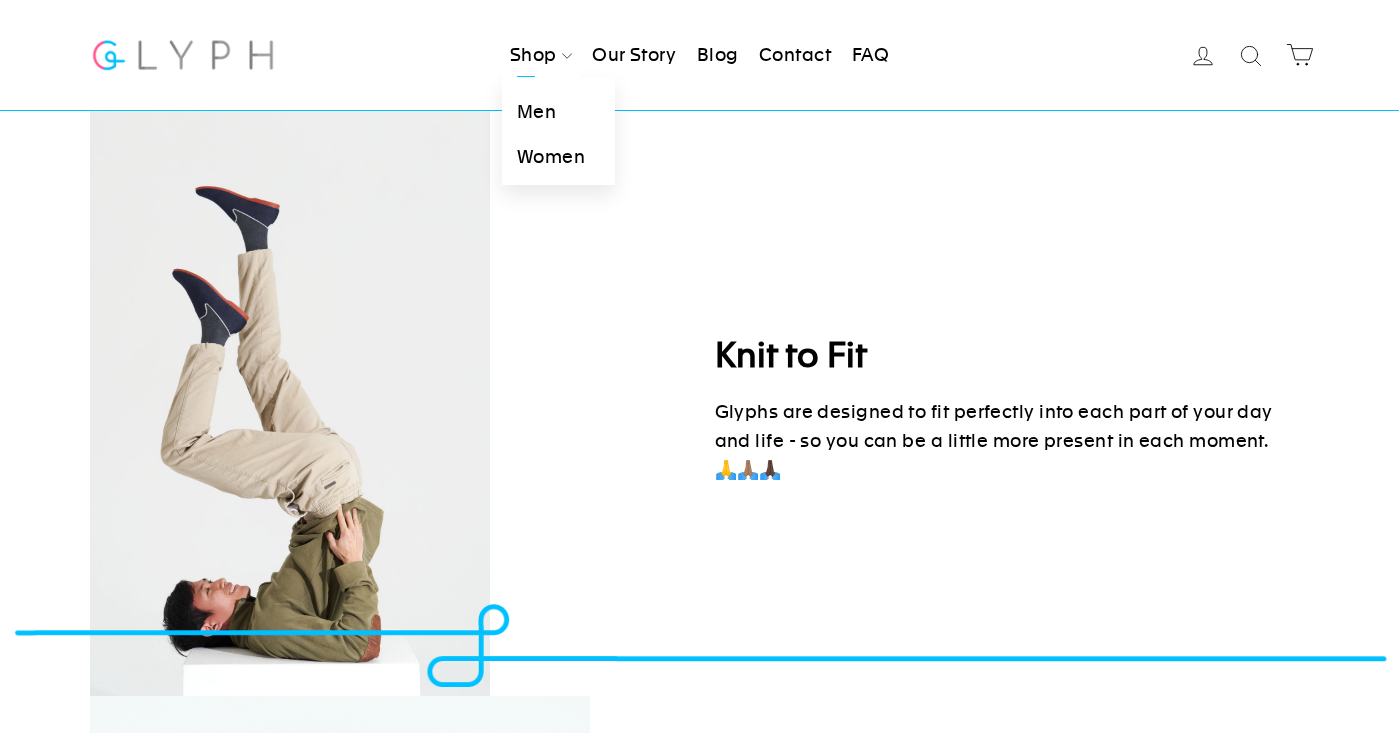scroll, scrollTop: 2271, scrollLeft: 0, axis: vertical 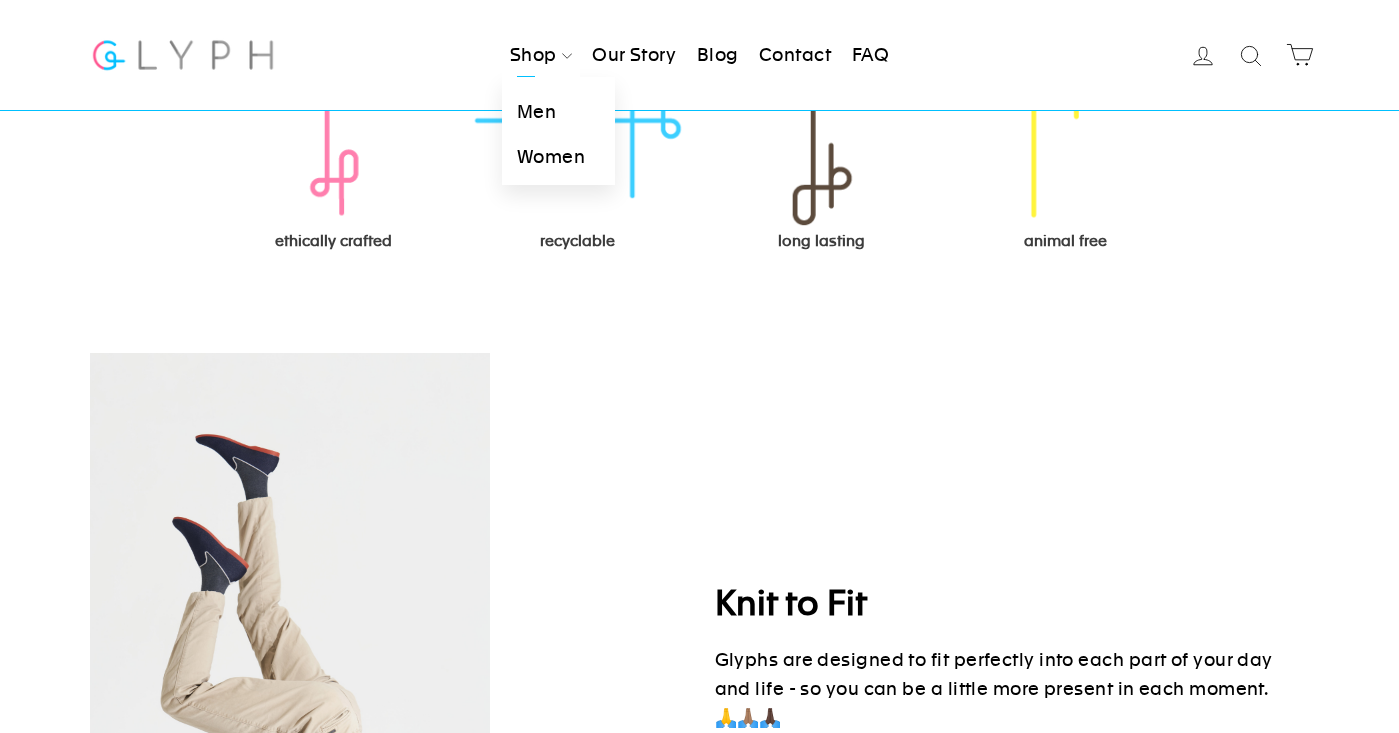 click on "Men" at bounding box center [558, 112] 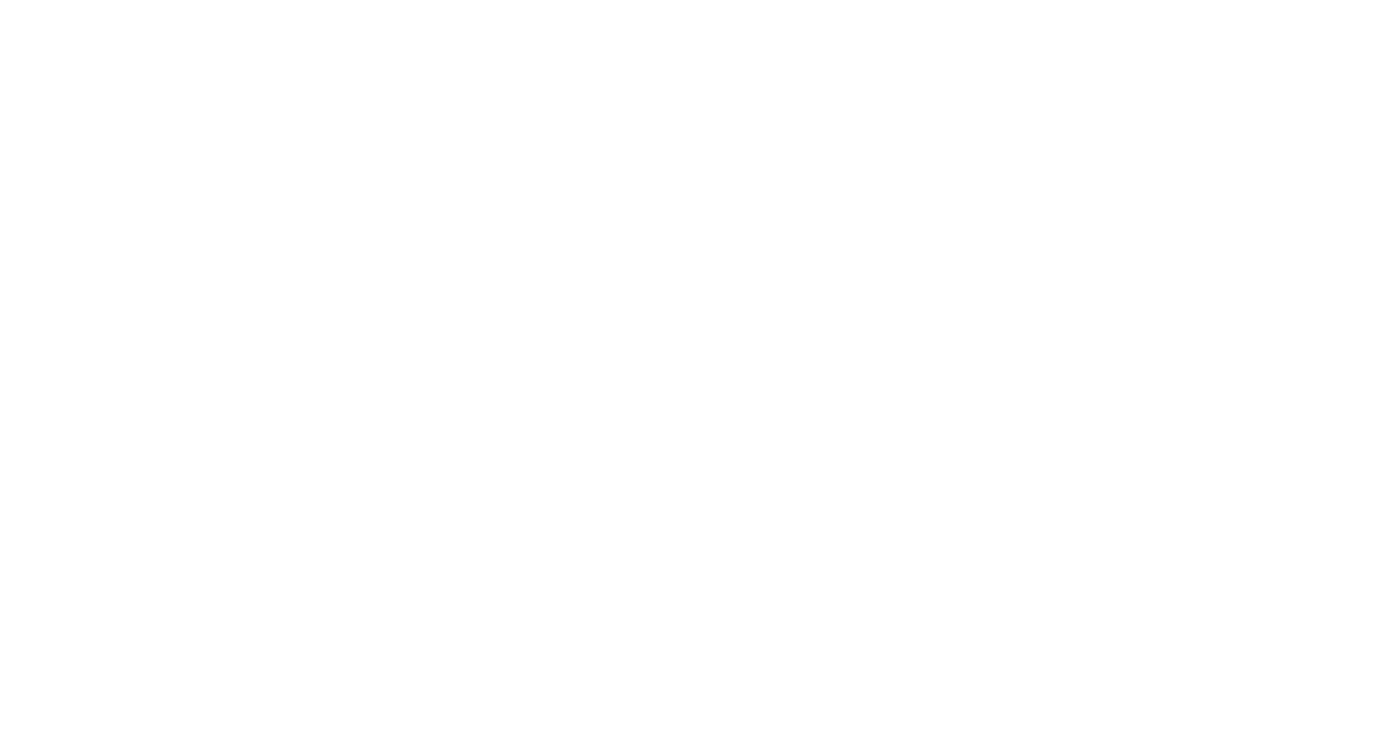 scroll, scrollTop: 0, scrollLeft: 0, axis: both 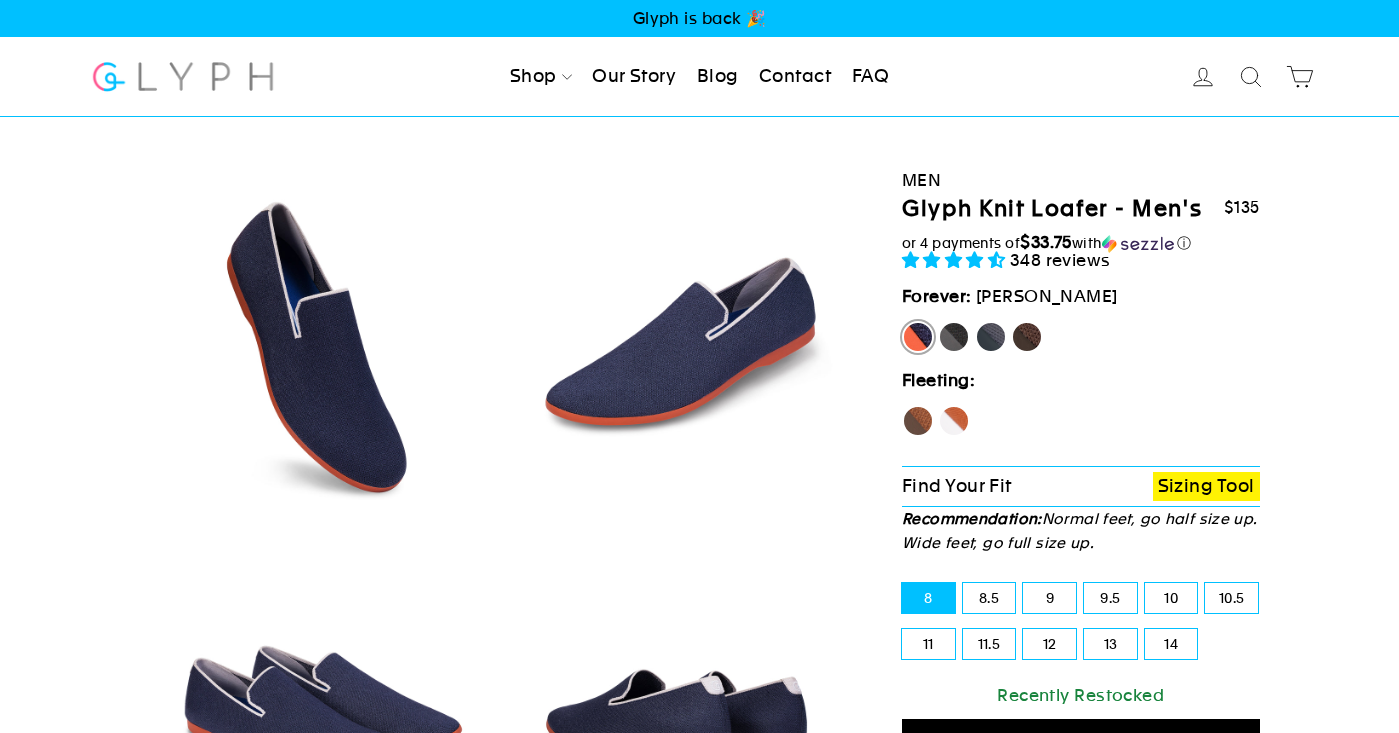 click on "Panther" at bounding box center (954, 337) 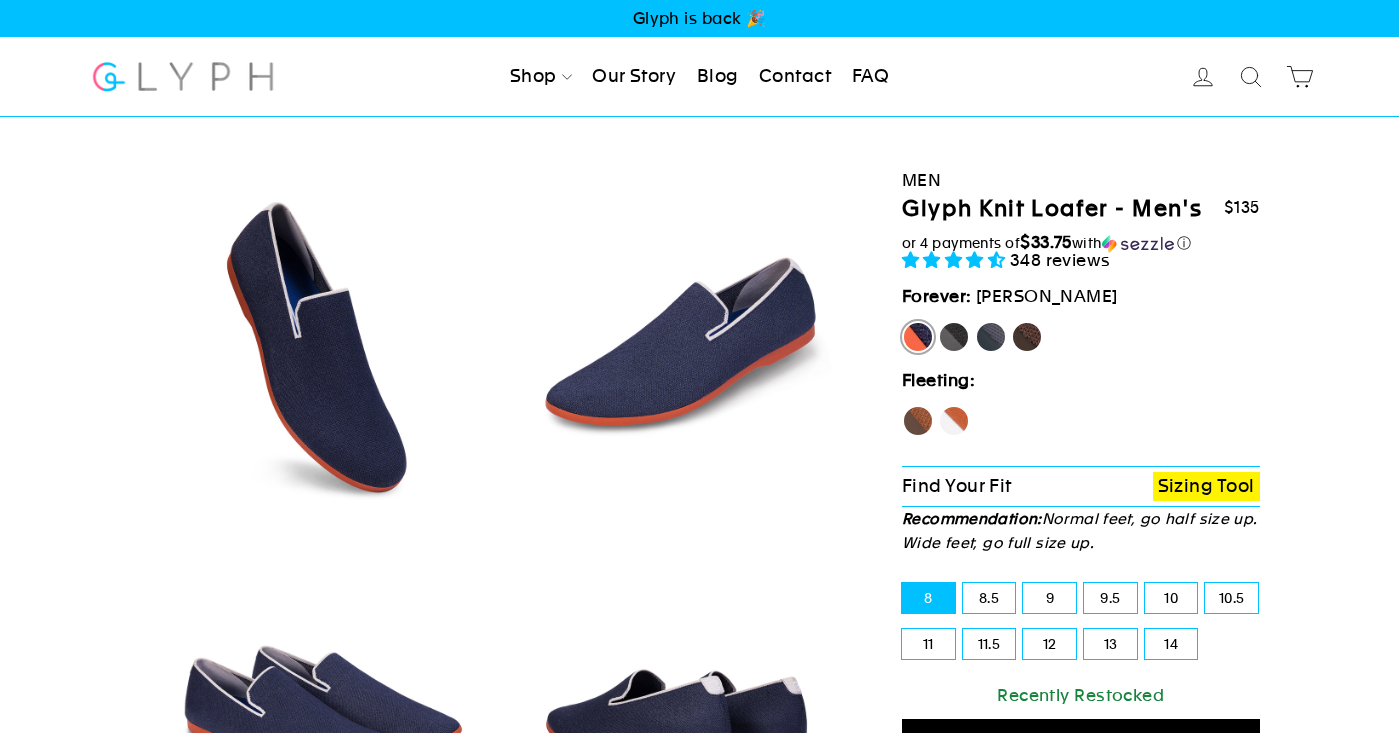 click on "Panther" at bounding box center [938, 321] 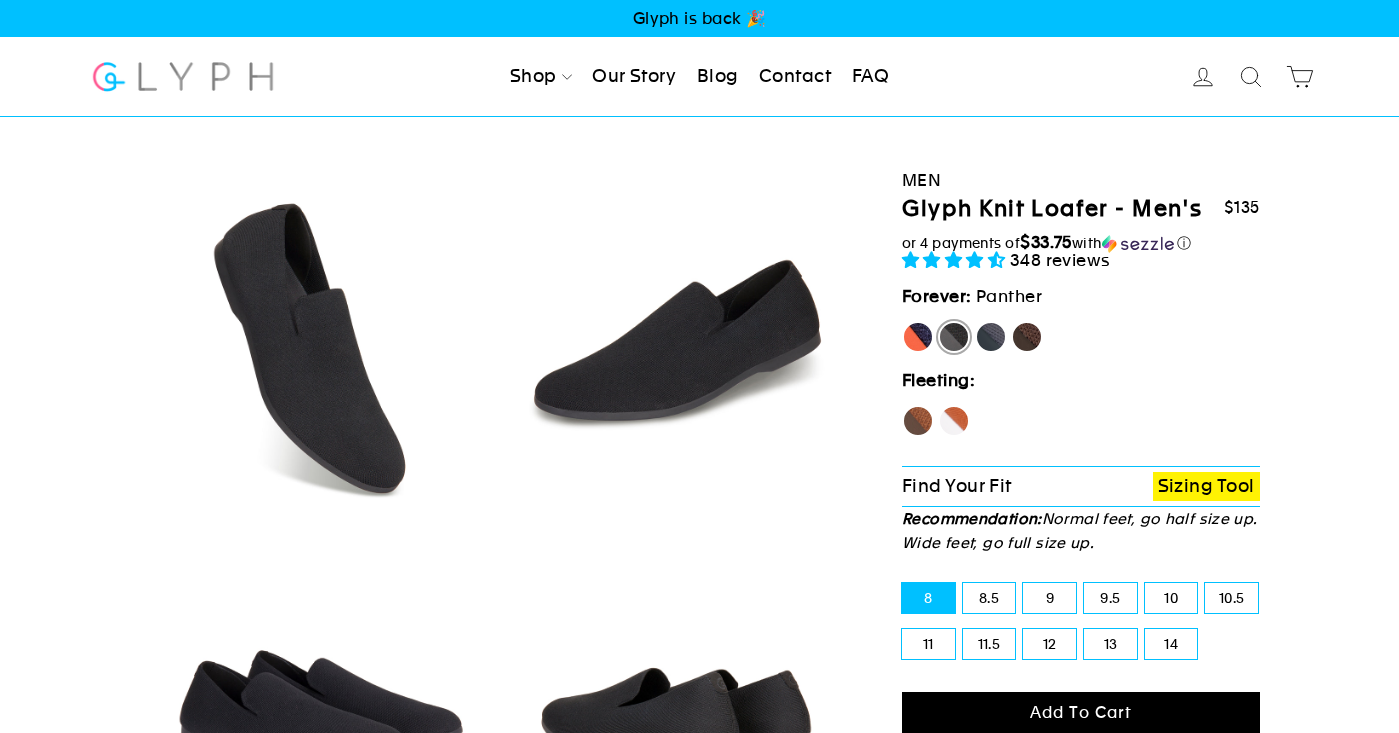 click on "Rhino" at bounding box center [991, 337] 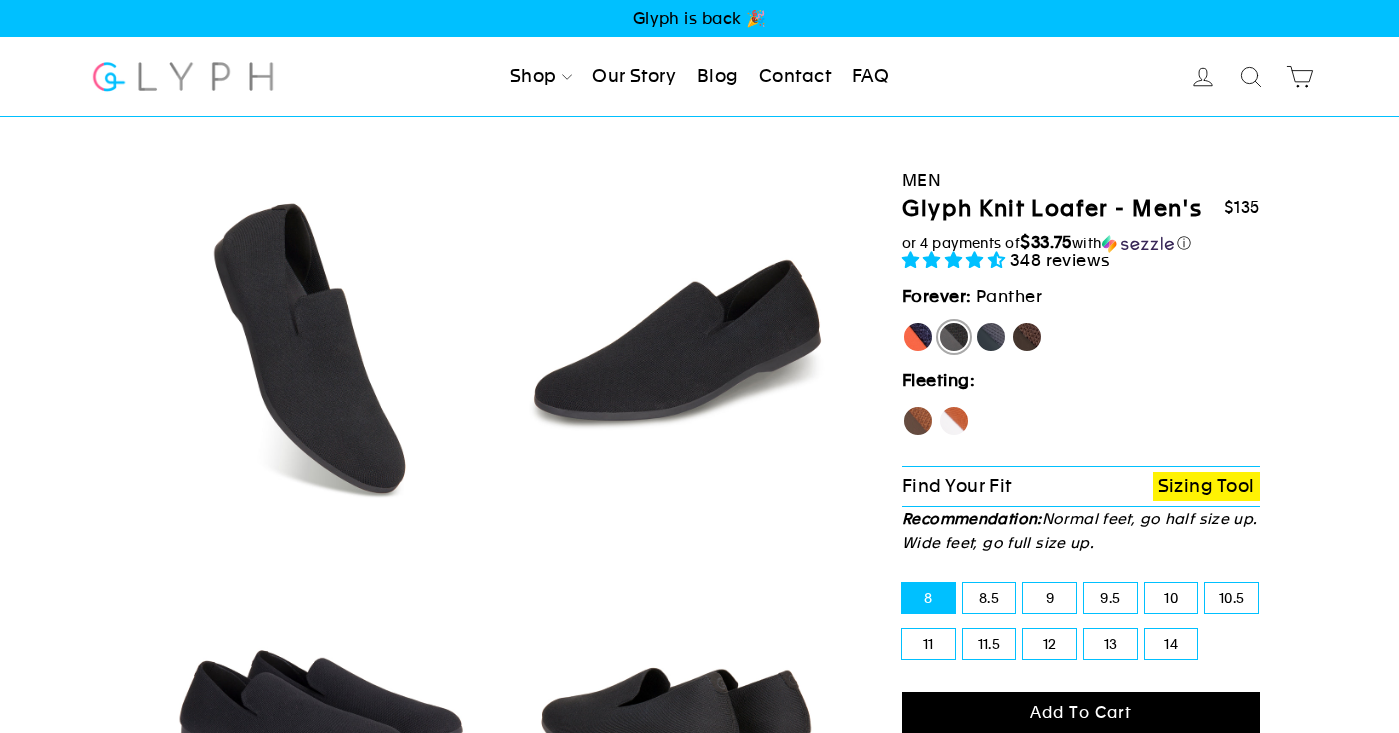 click on "Rhino" at bounding box center [975, 321] 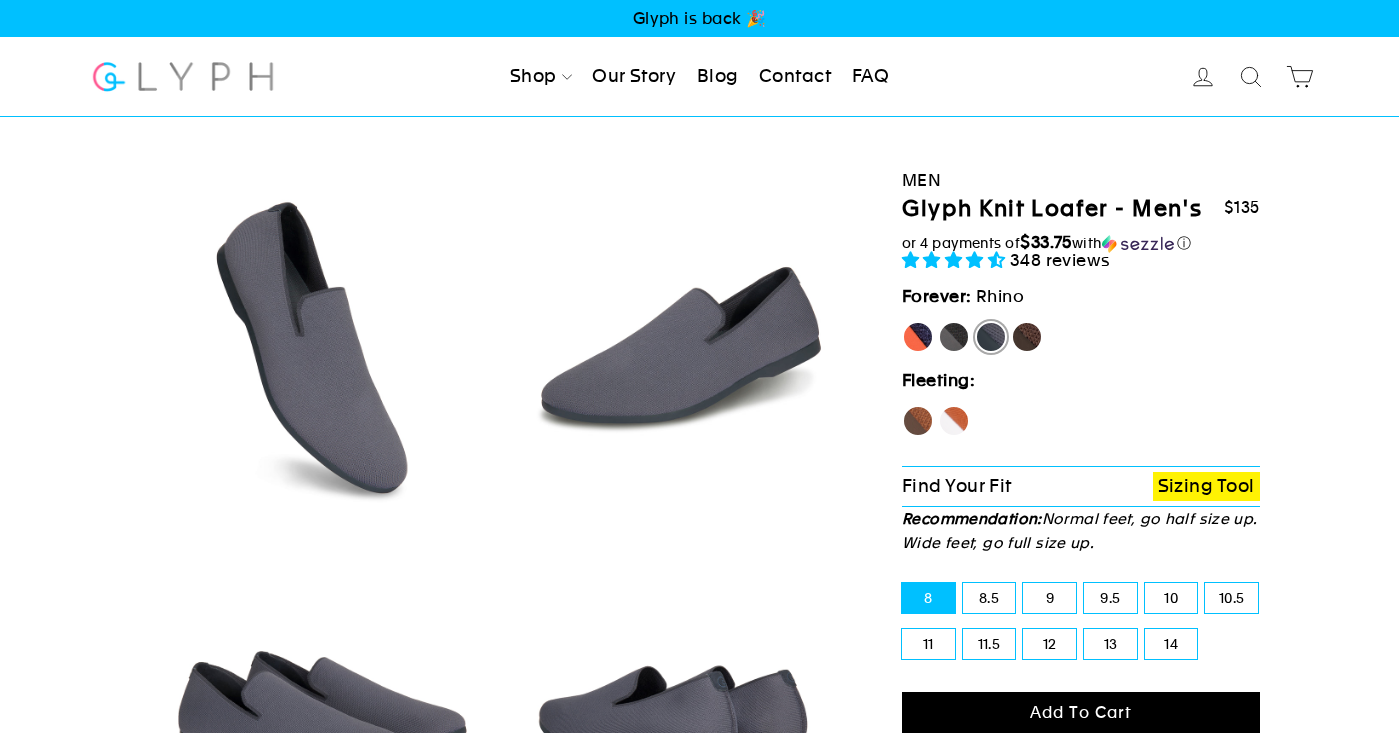 click on "Mustang" at bounding box center [1027, 337] 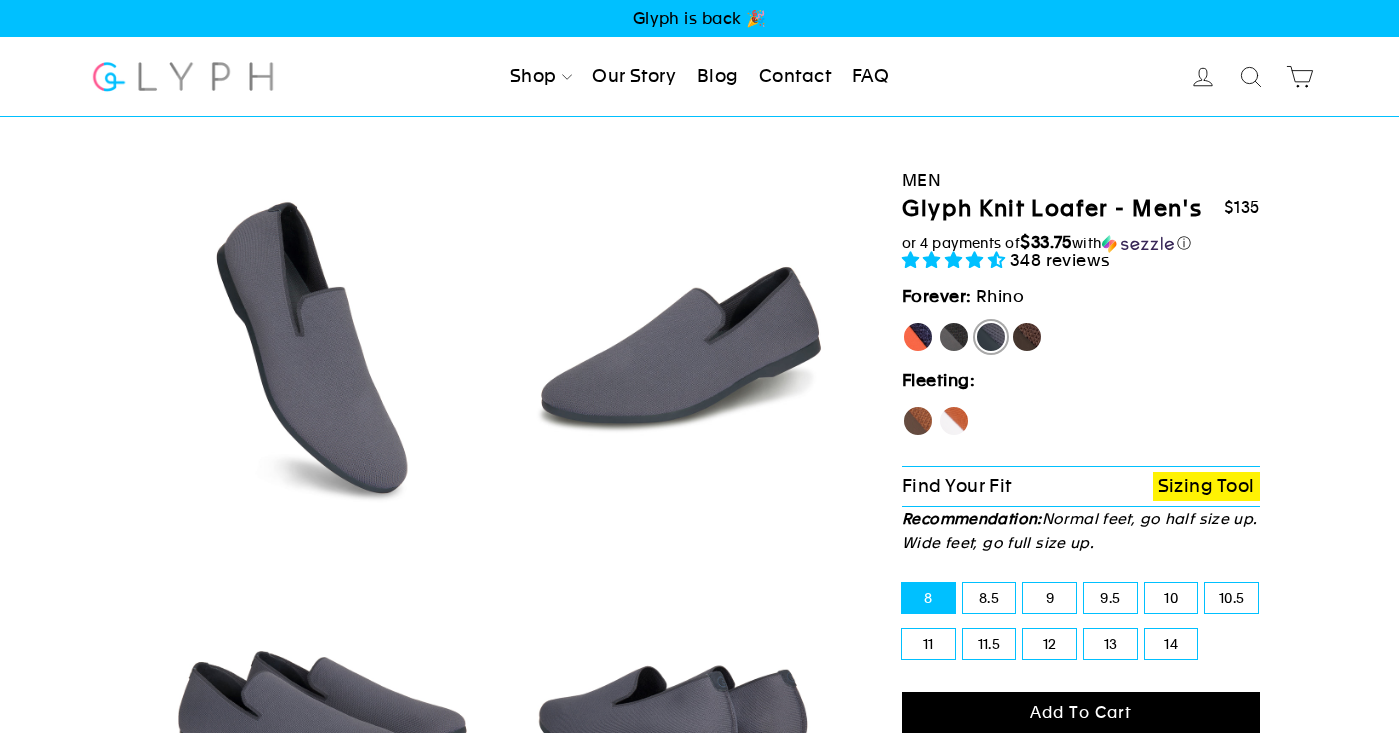 click on "Mustang" at bounding box center (1011, 321) 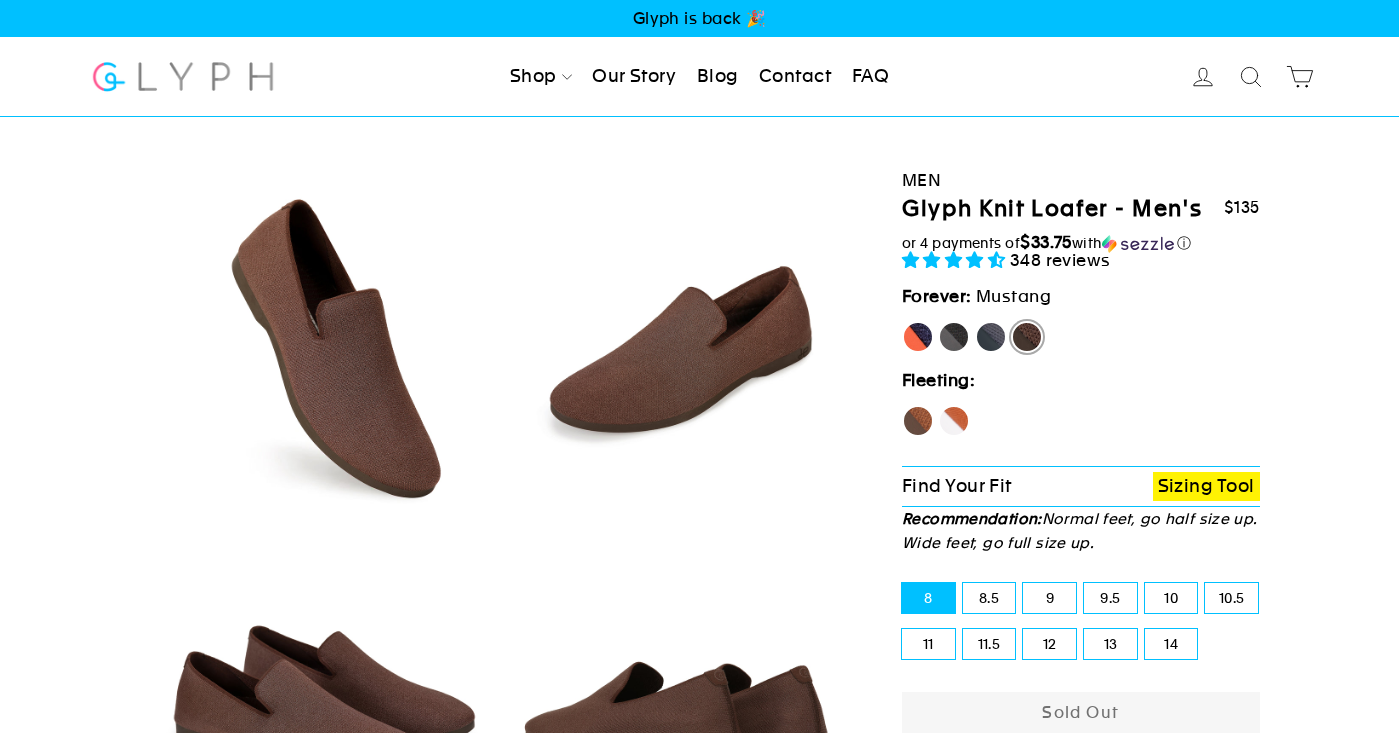 click on "Hawk" at bounding box center [918, 421] 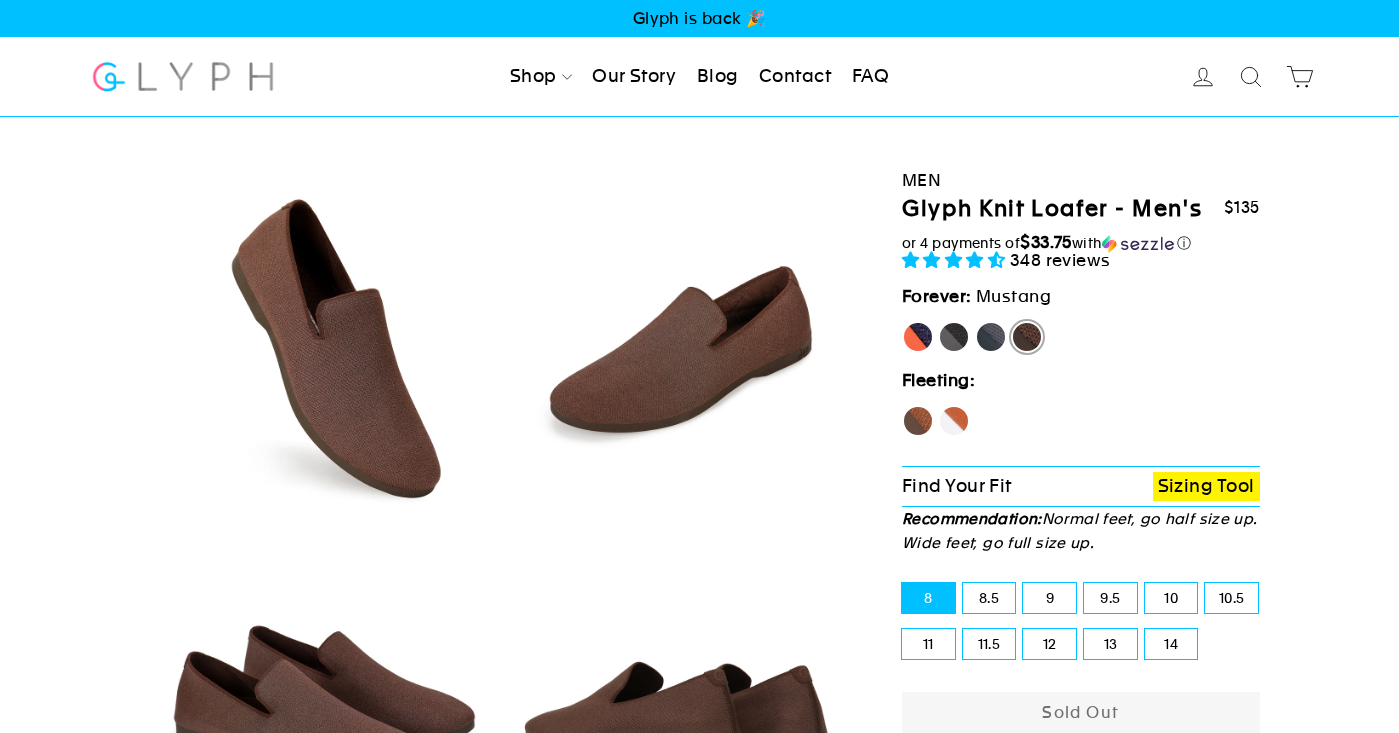 click on "Hawk" at bounding box center [902, 405] 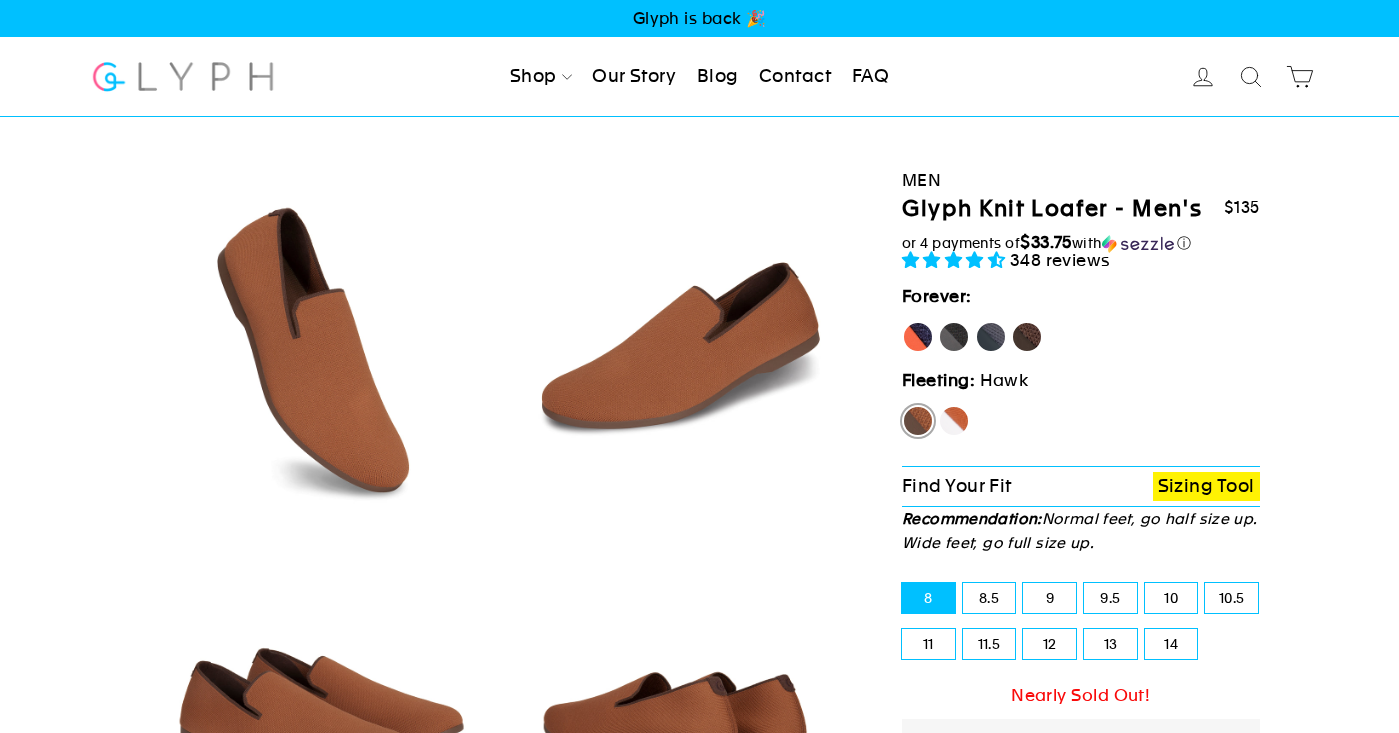 click on "Fox" at bounding box center (954, 421) 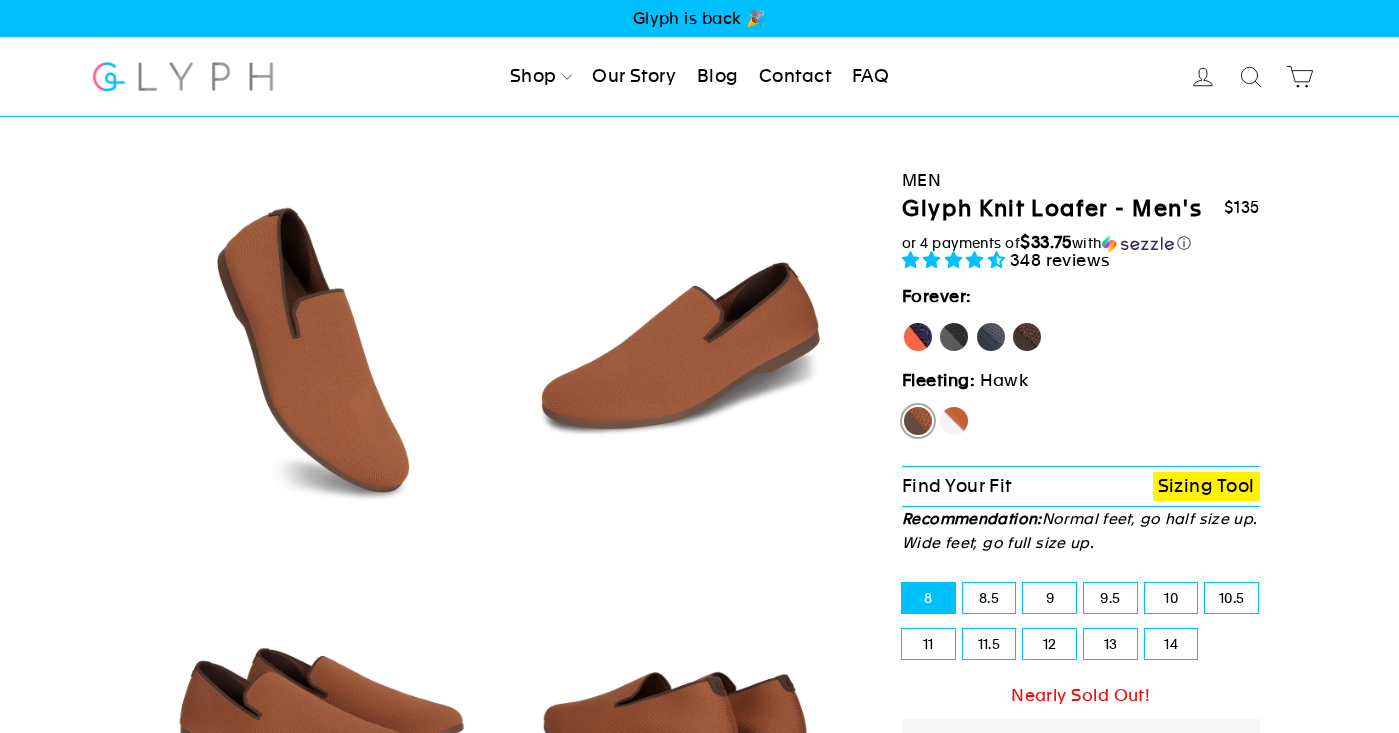 click on "Fox" at bounding box center (938, 405) 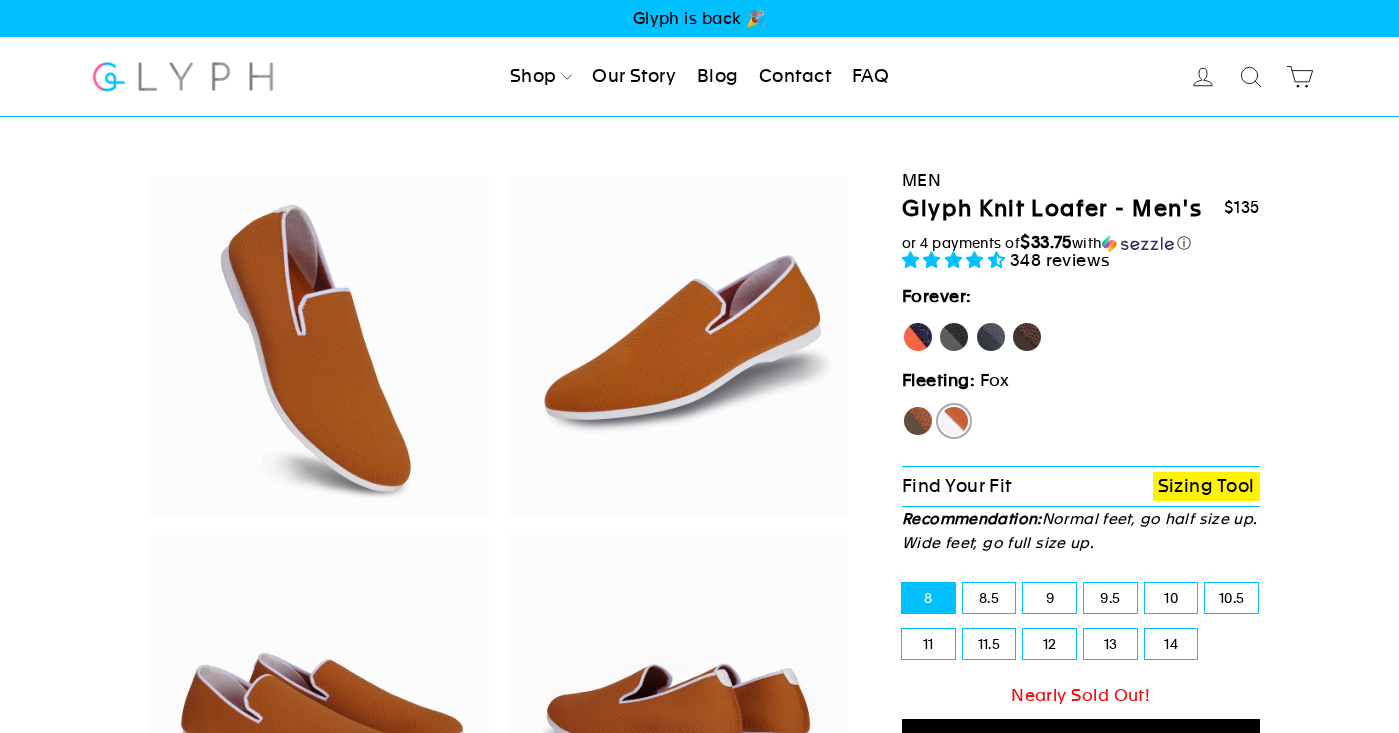 click on "[PERSON_NAME]" at bounding box center (918, 337) 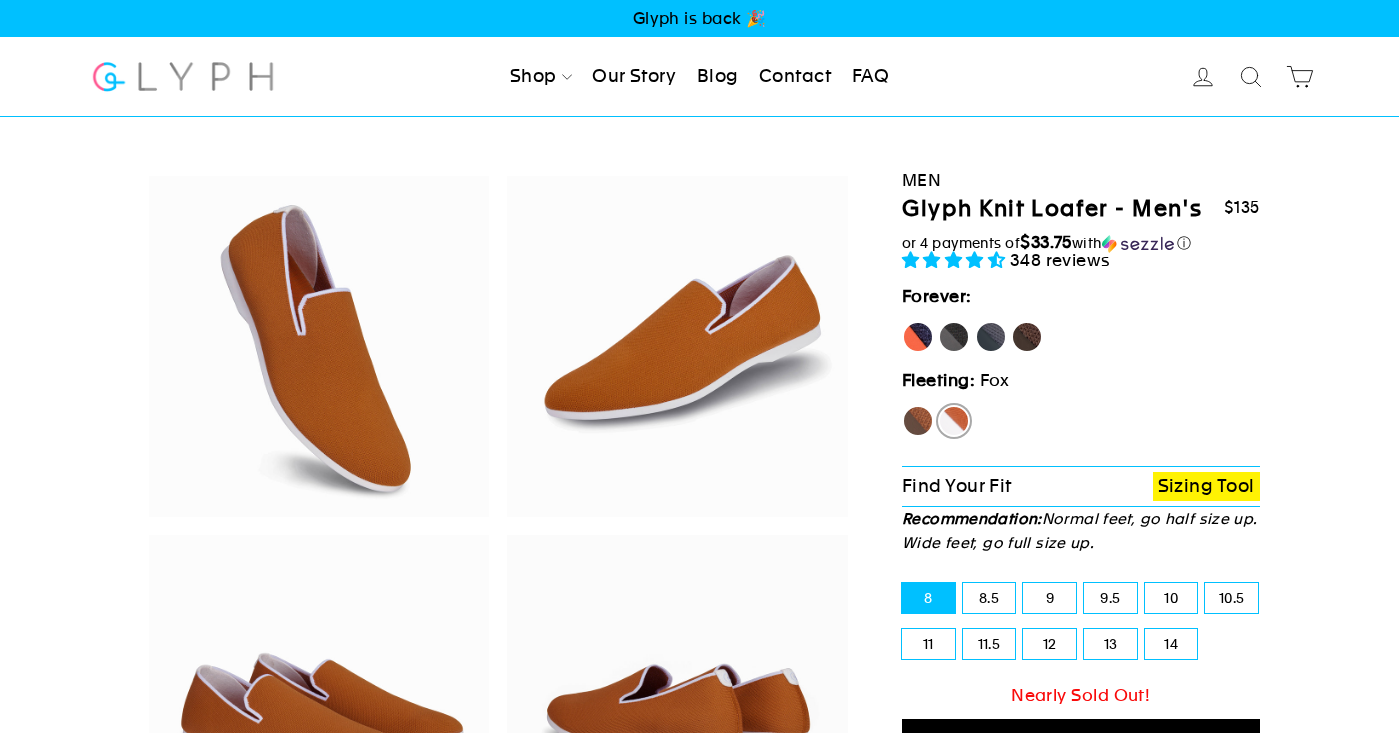 click on "[PERSON_NAME]" at bounding box center [902, 321] 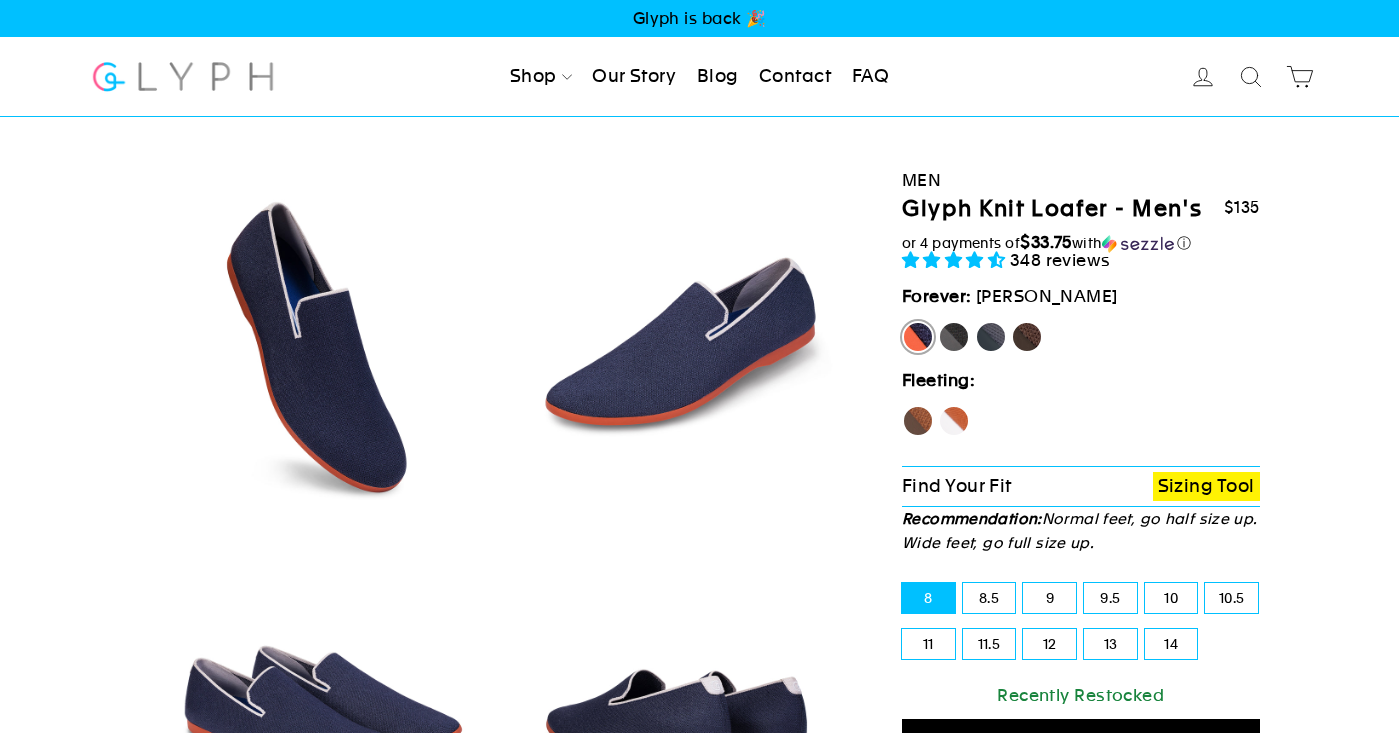 click on "Panther" at bounding box center (954, 337) 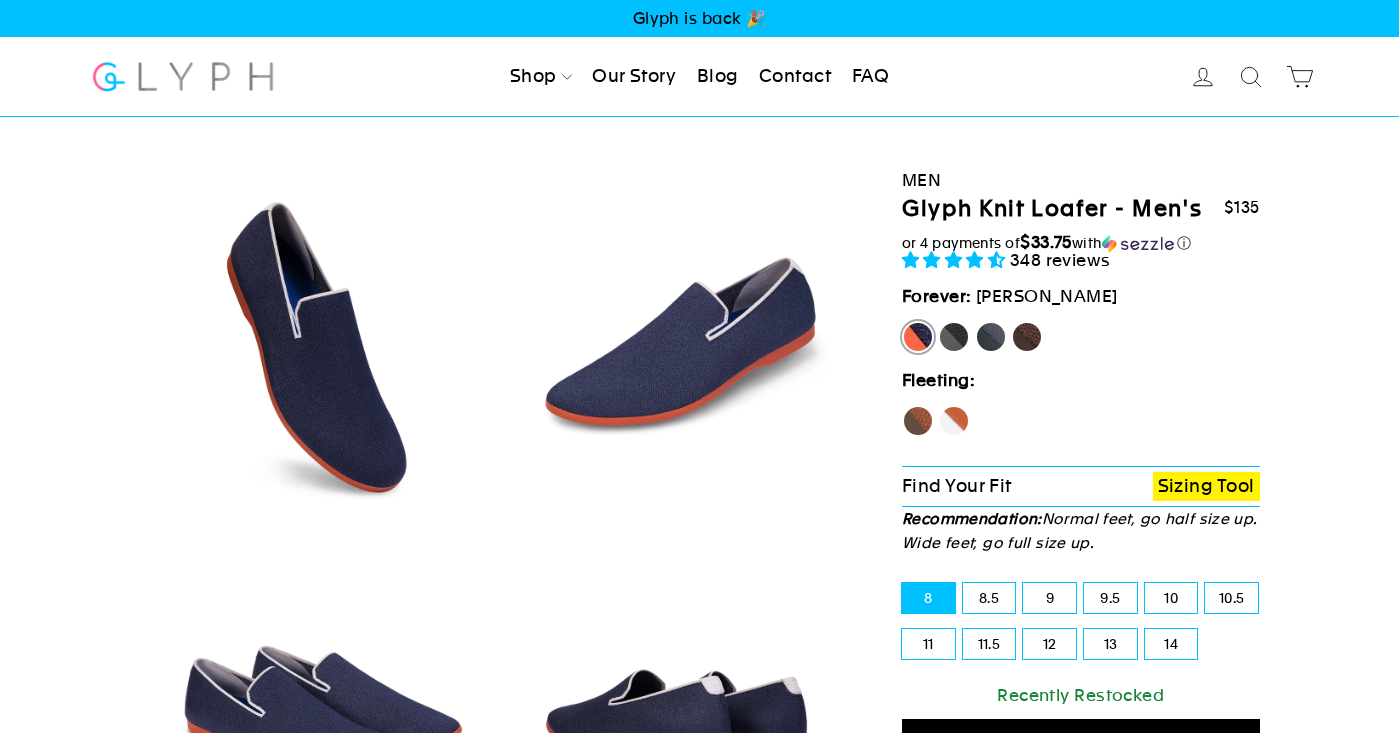 click on "Panther" at bounding box center [938, 321] 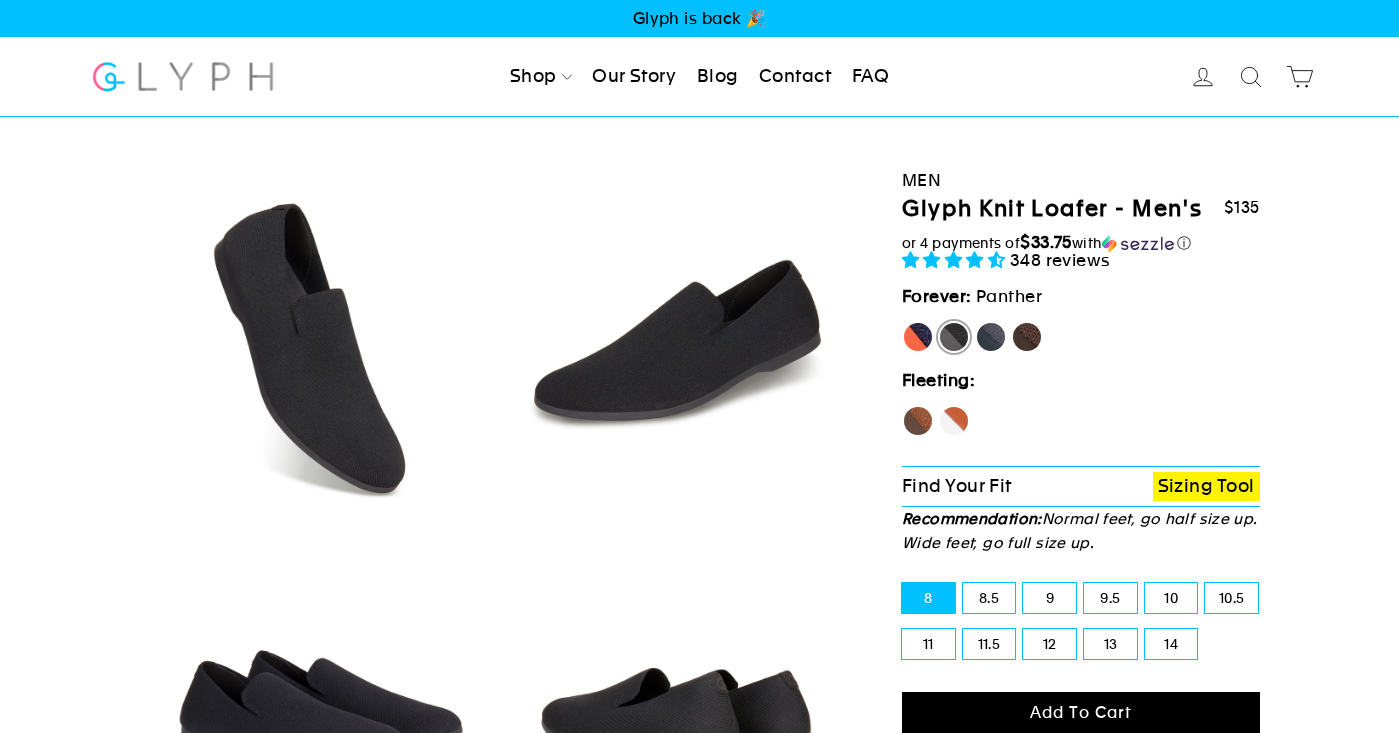 click on "[PERSON_NAME]" at bounding box center [918, 337] 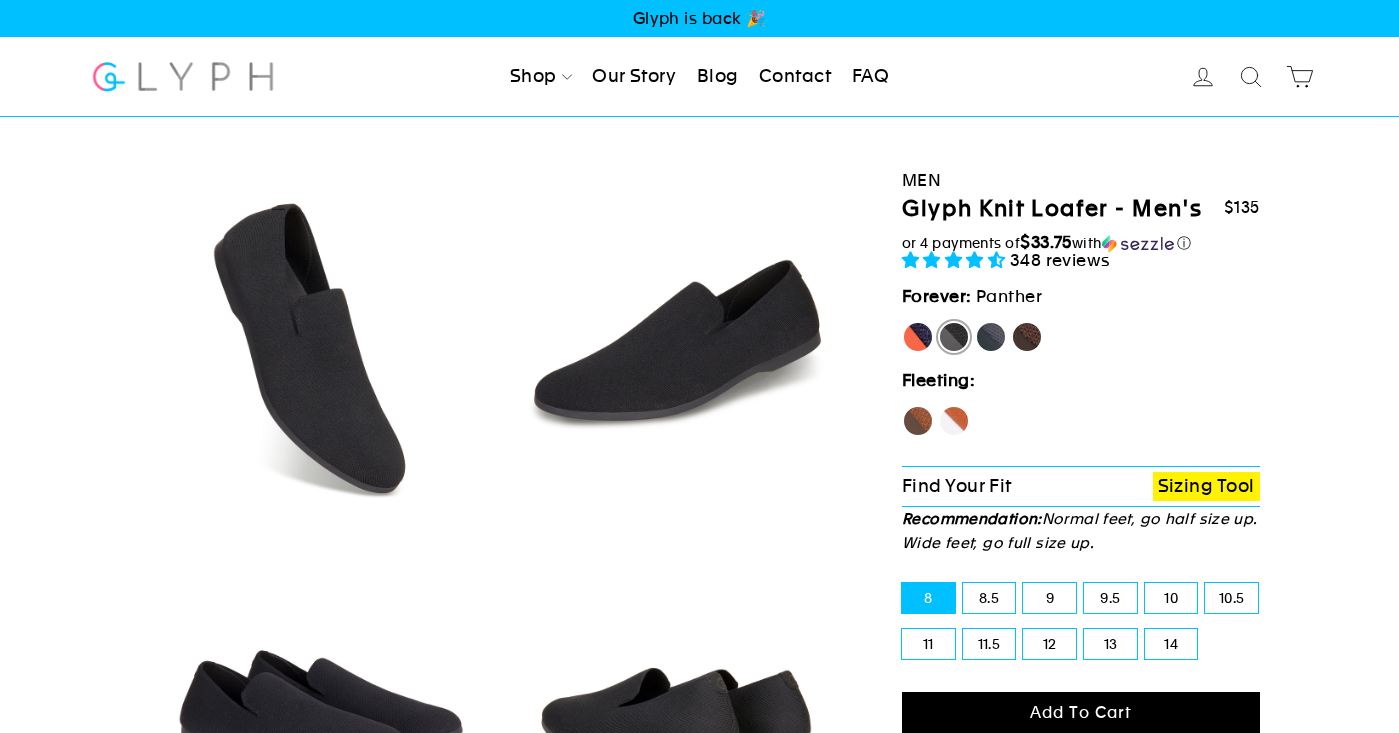 click on "[PERSON_NAME]" at bounding box center (902, 321) 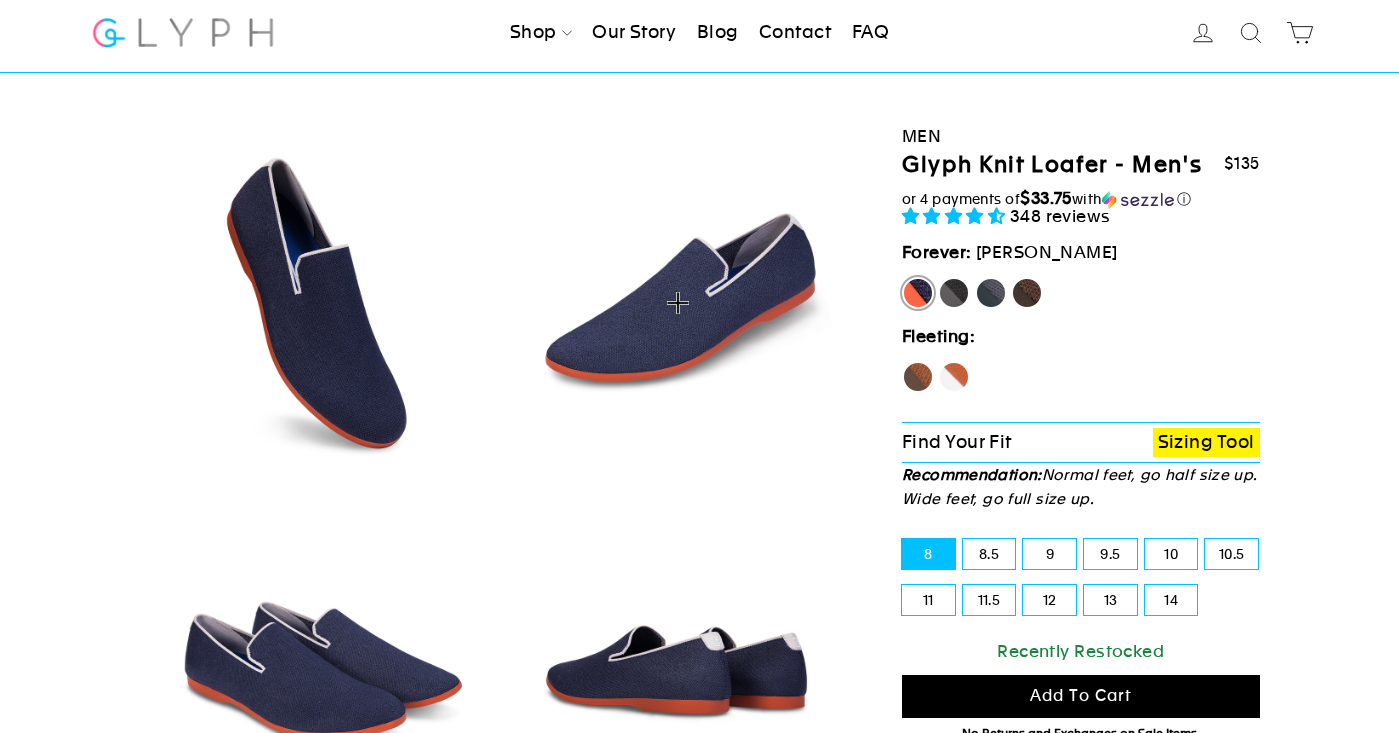 scroll, scrollTop: 45, scrollLeft: 0, axis: vertical 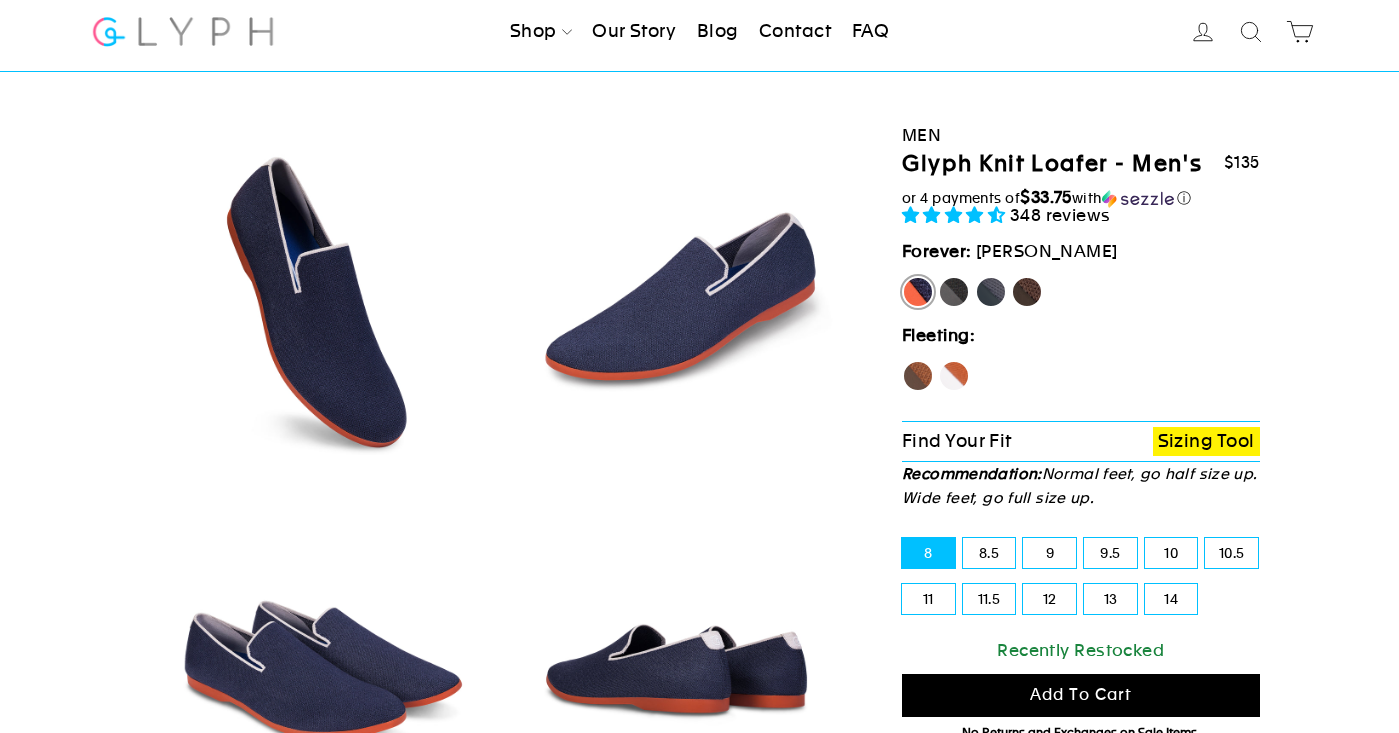 click on "Panther" at bounding box center [954, 292] 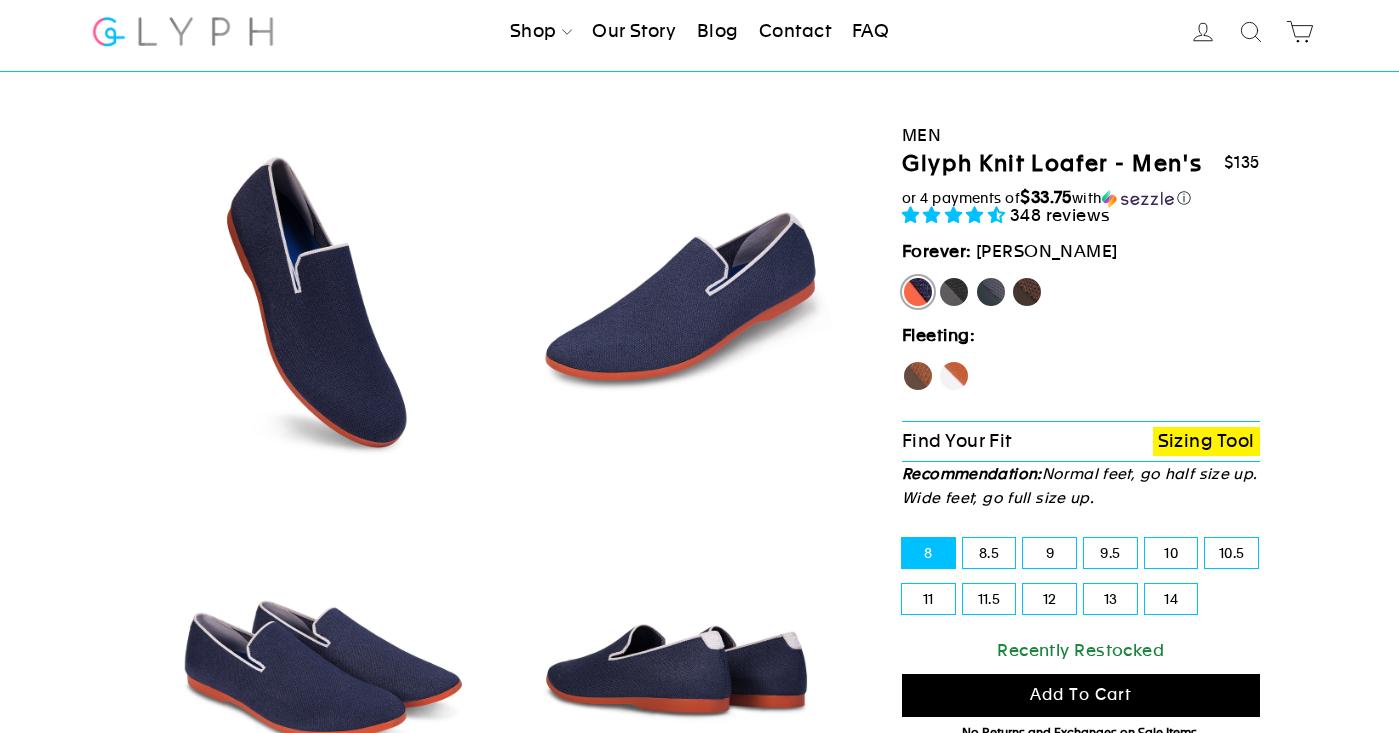 click on "Panther" at bounding box center [938, 276] 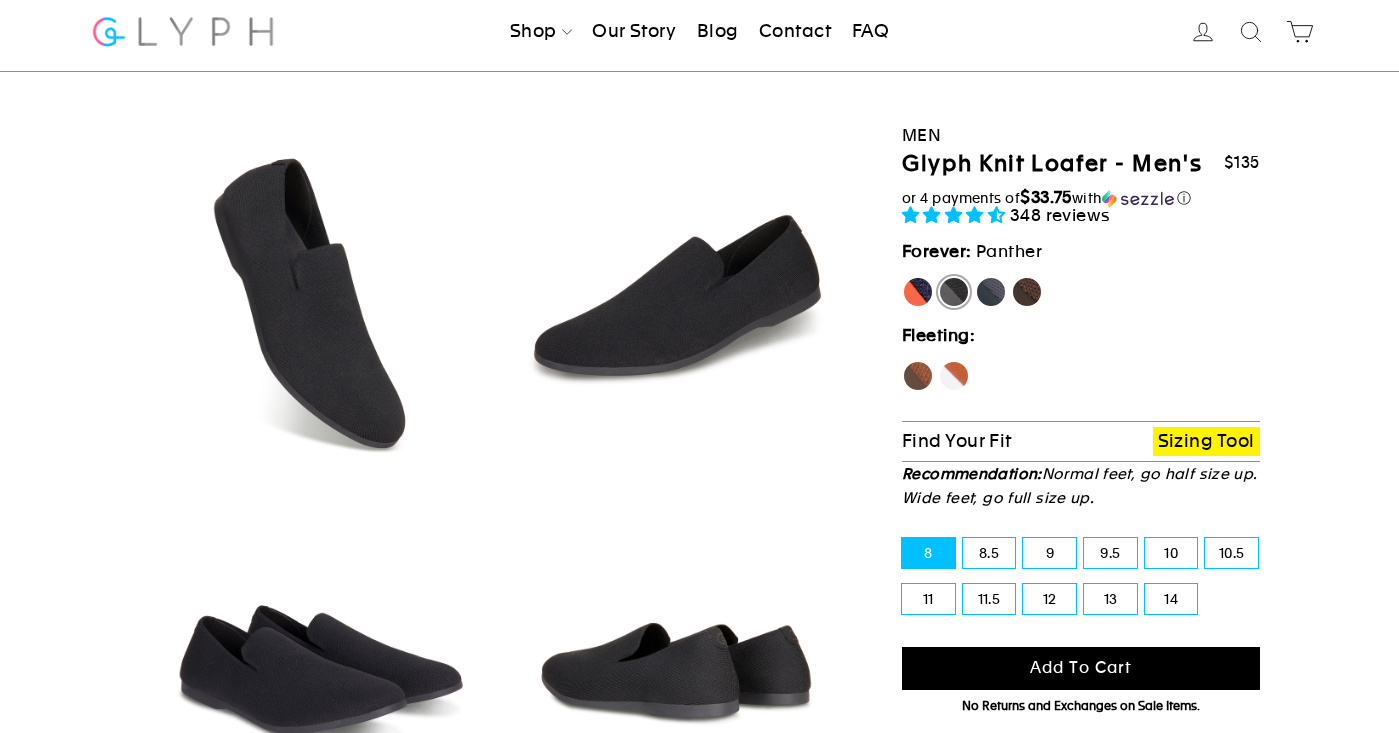 click on "Rhino" at bounding box center [991, 292] 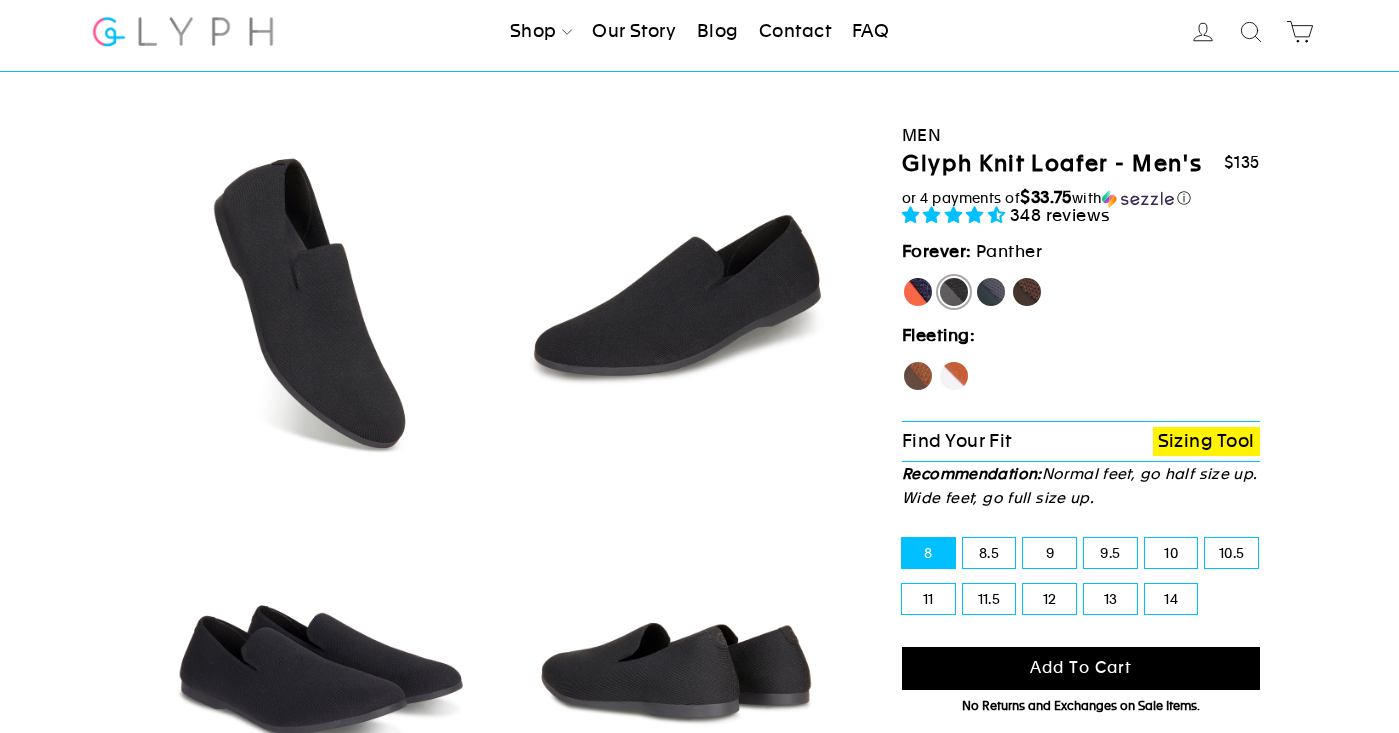 click on "Rhino" at bounding box center (975, 276) 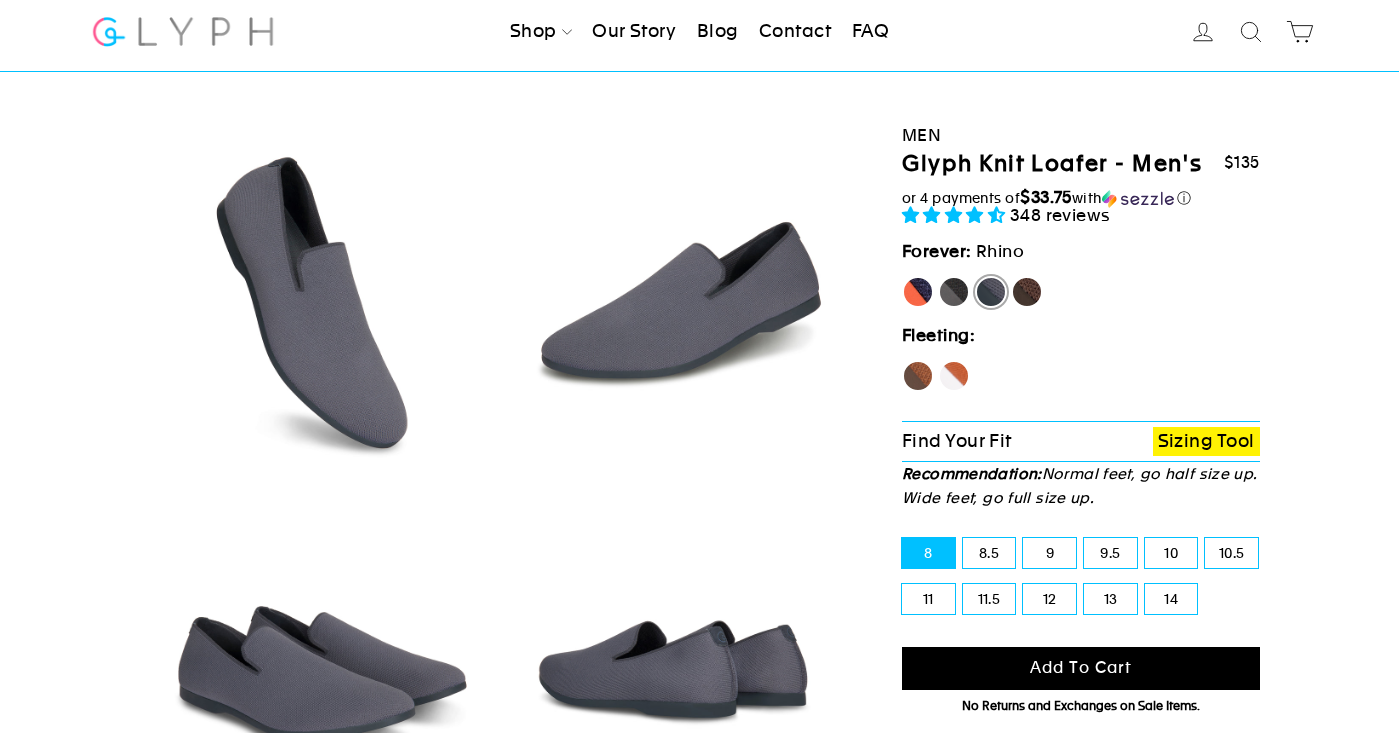 click on "Mustang" at bounding box center [1027, 292] 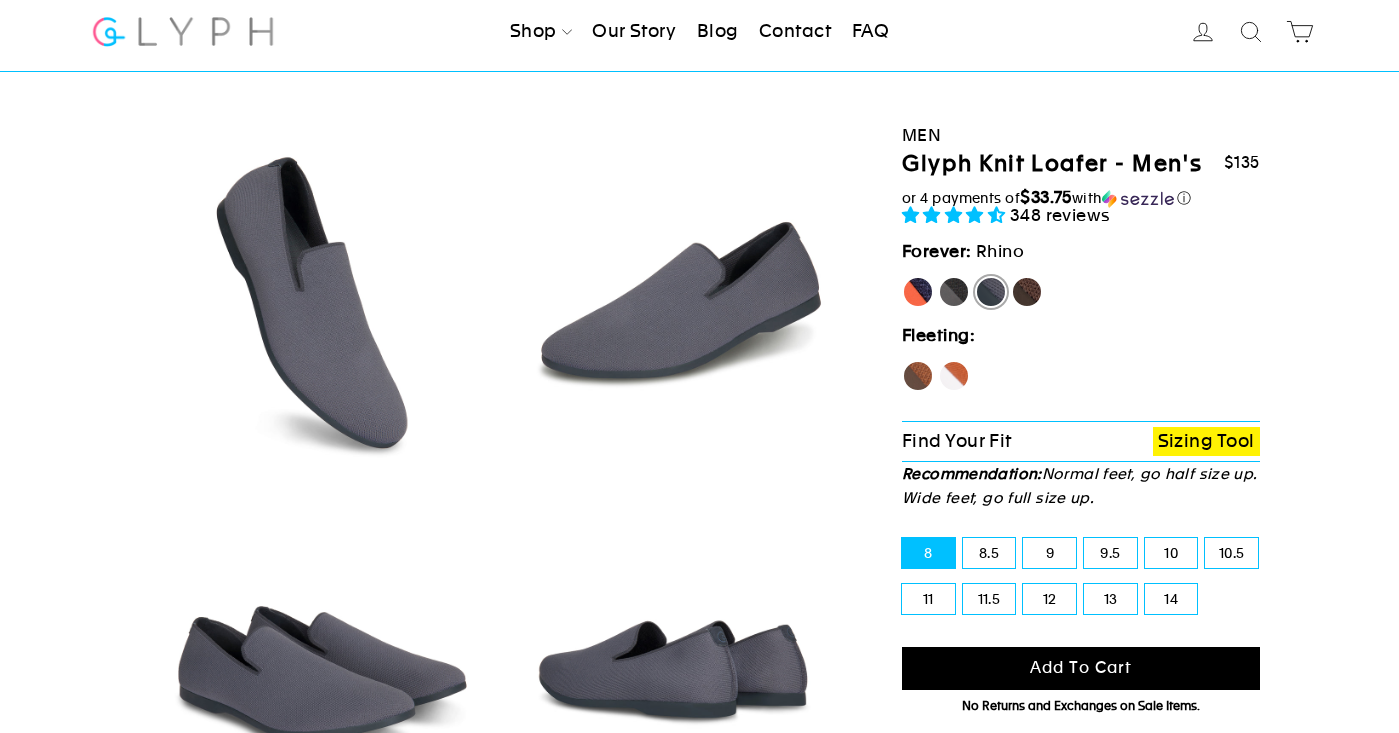 click on "Mustang" at bounding box center [1011, 276] 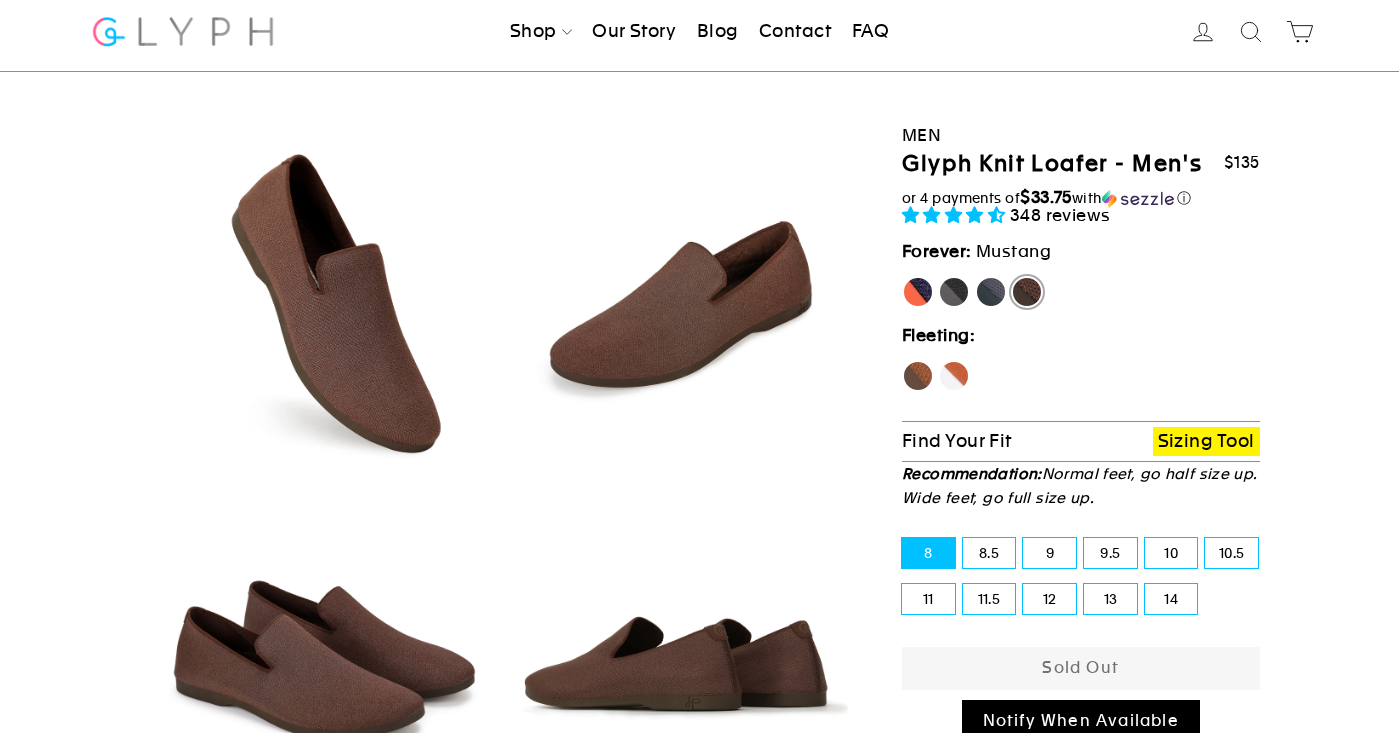 click on "Rhino" at bounding box center (991, 292) 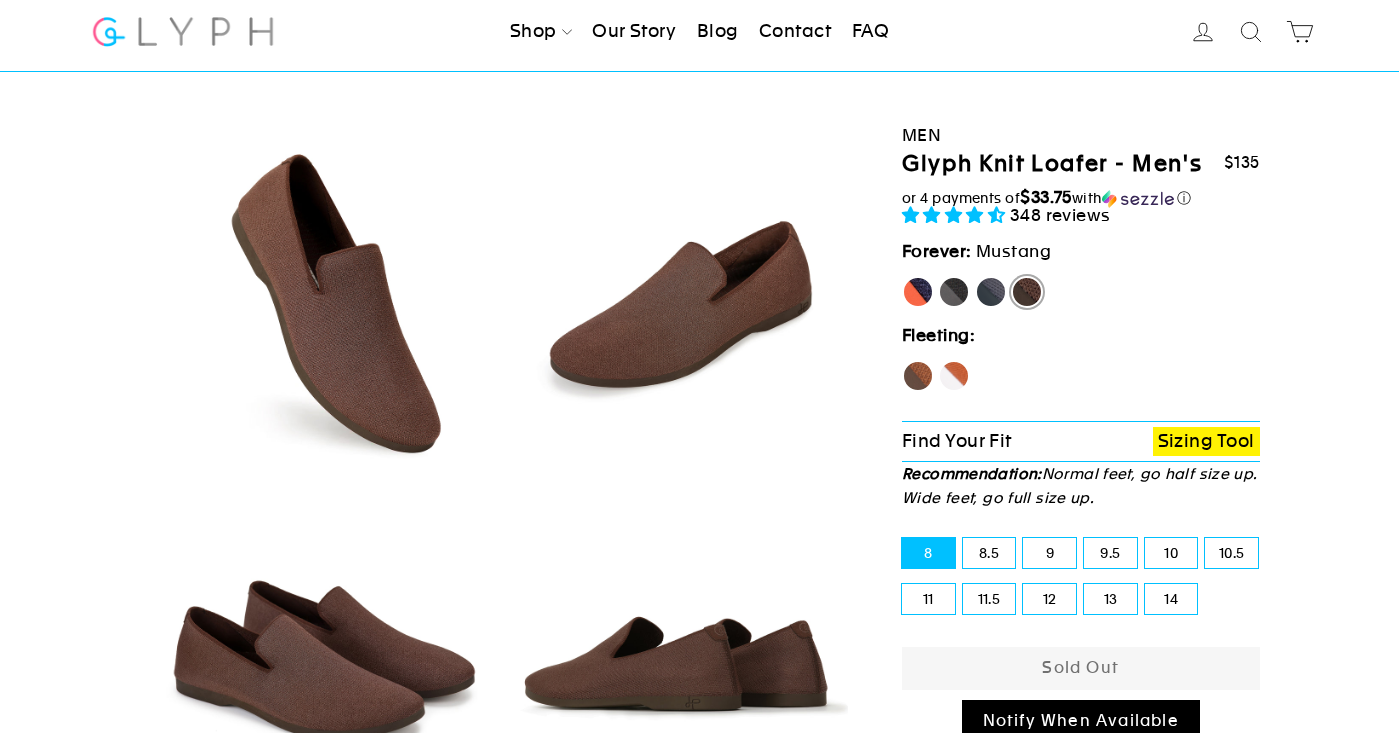 click on "Rhino" at bounding box center (975, 276) 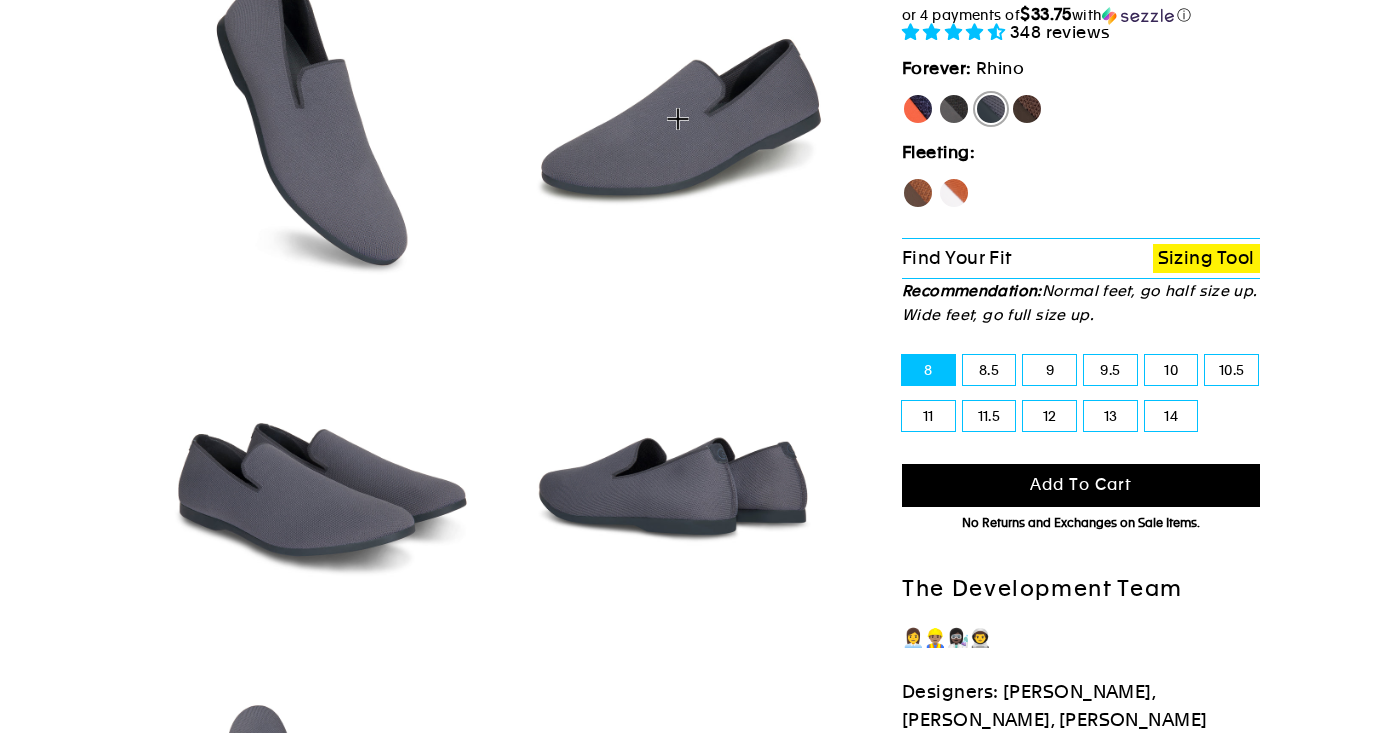 scroll, scrollTop: 225, scrollLeft: 0, axis: vertical 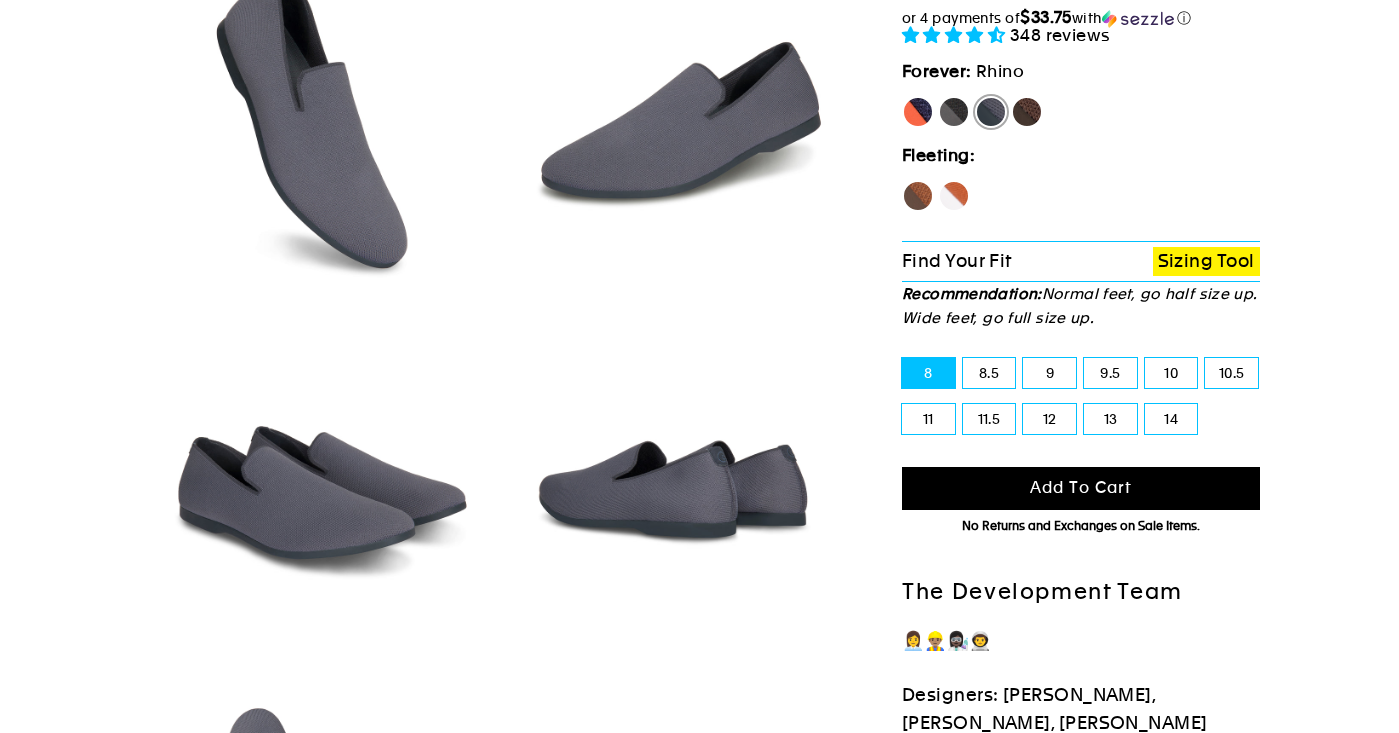 click on "Mustang" at bounding box center [1027, 112] 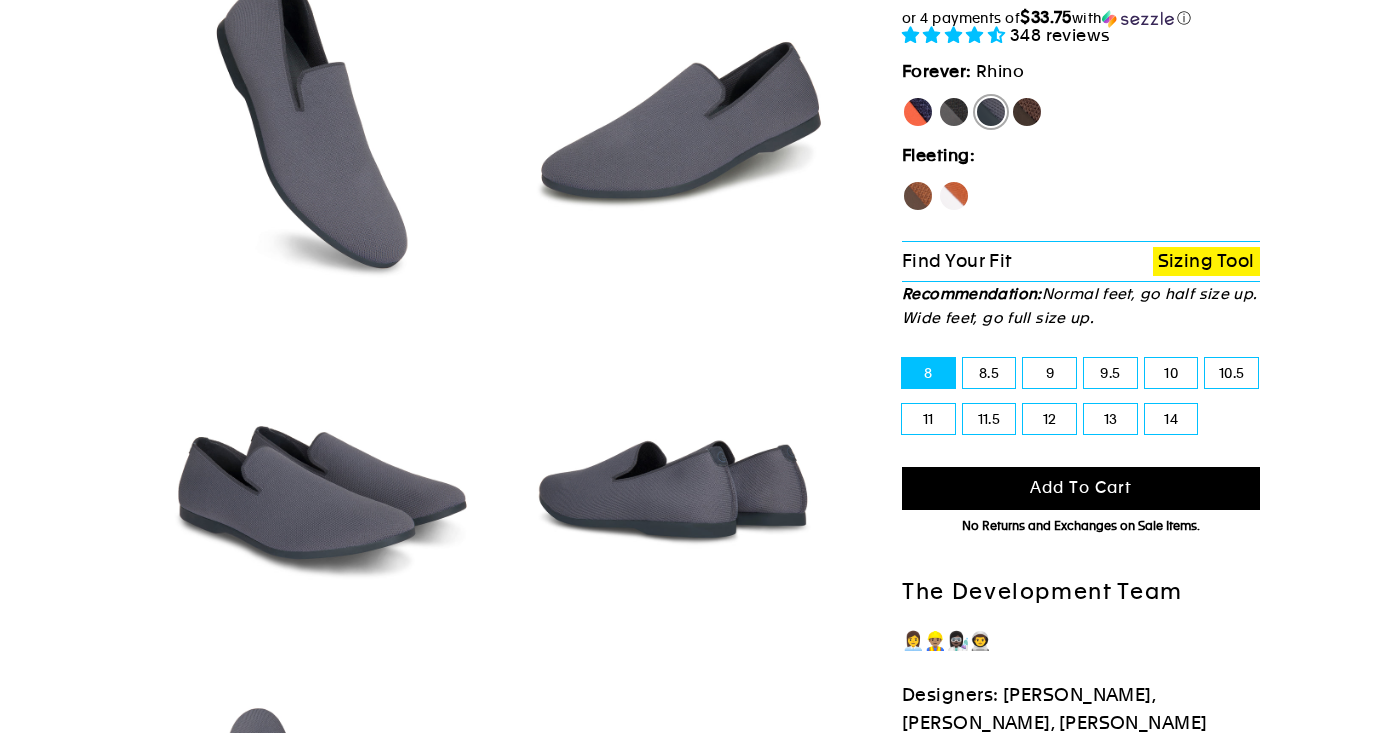 click on "Mustang" at bounding box center [1011, 96] 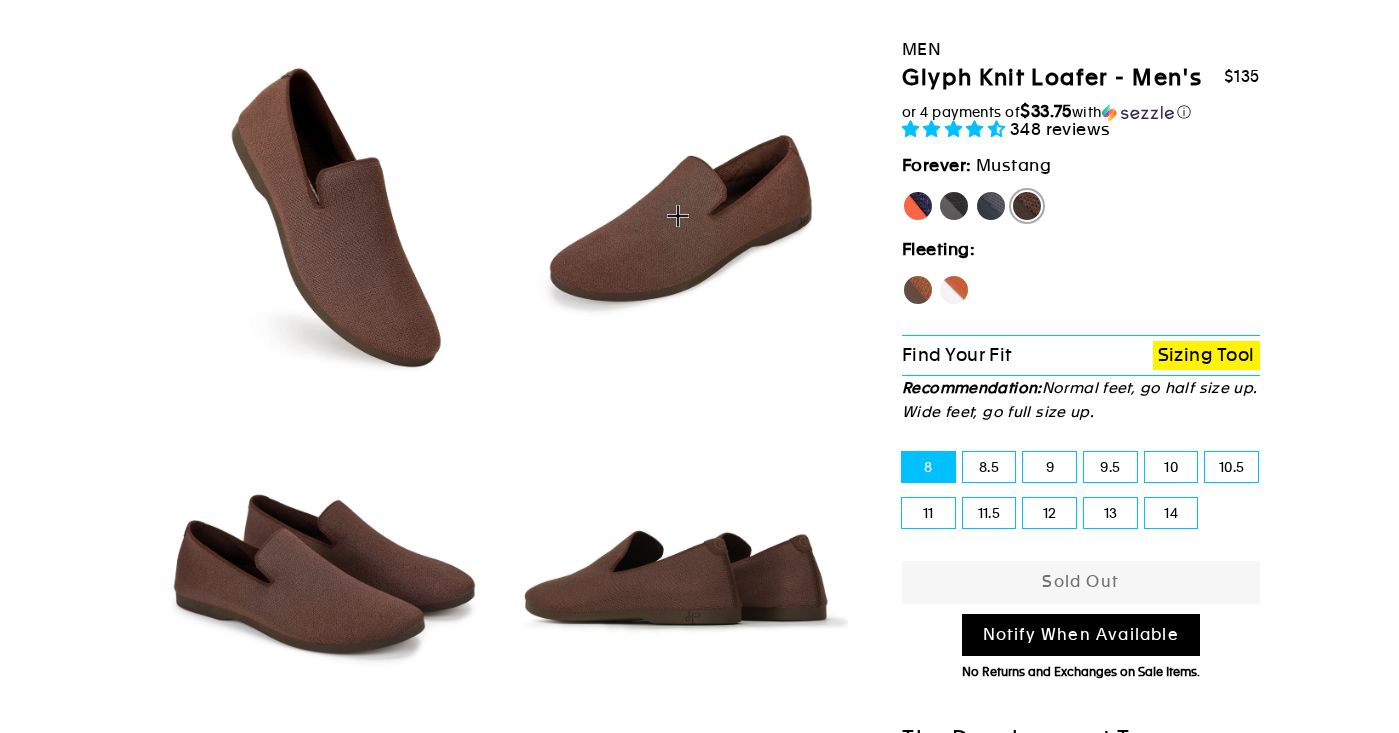 scroll, scrollTop: 131, scrollLeft: 0, axis: vertical 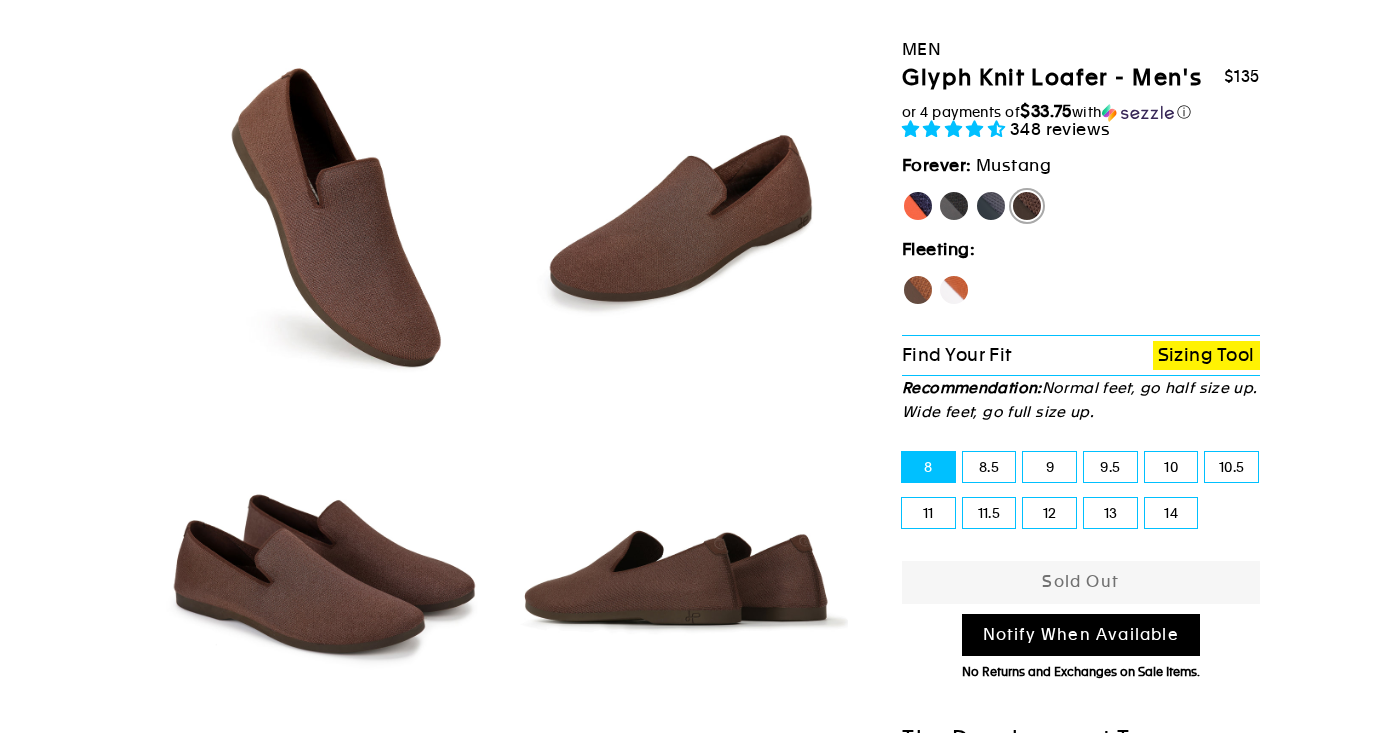 click on "Hawk" at bounding box center (918, 290) 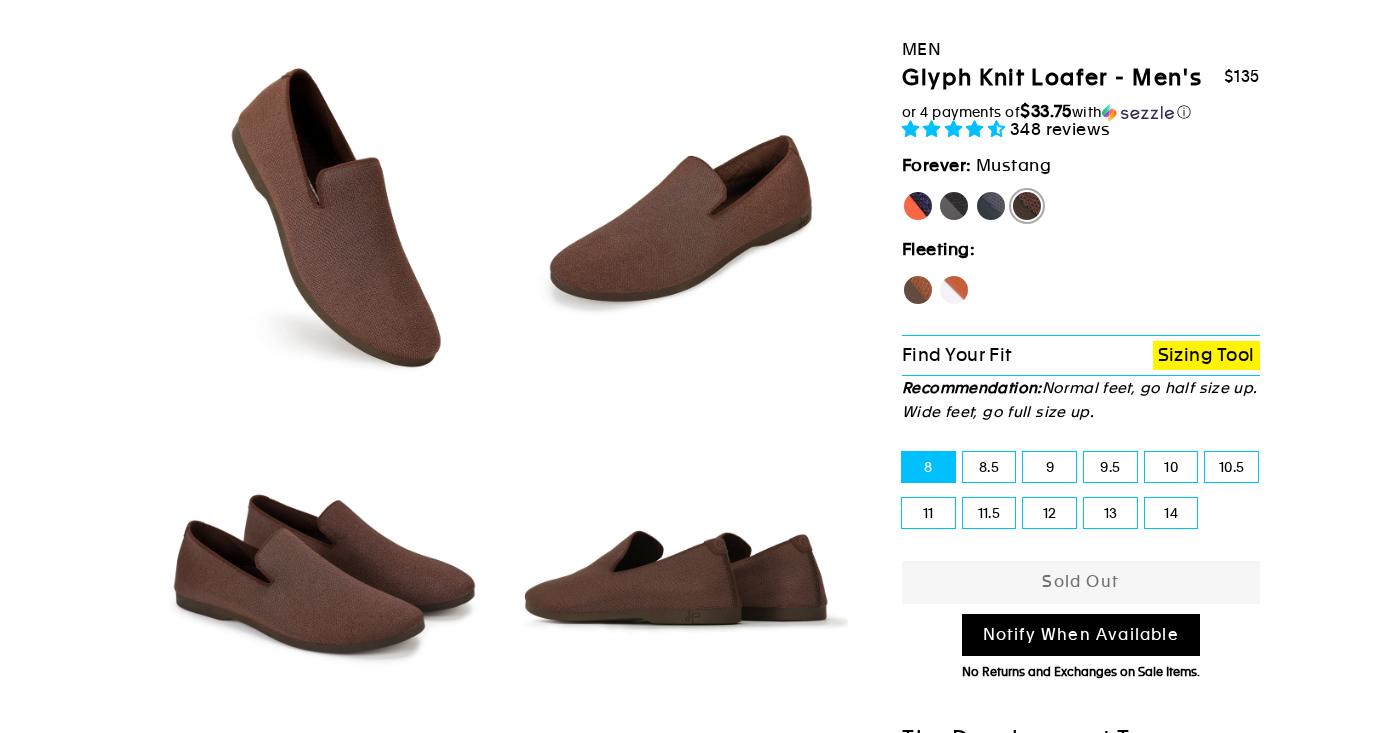 click on "Hawk" at bounding box center [902, 274] 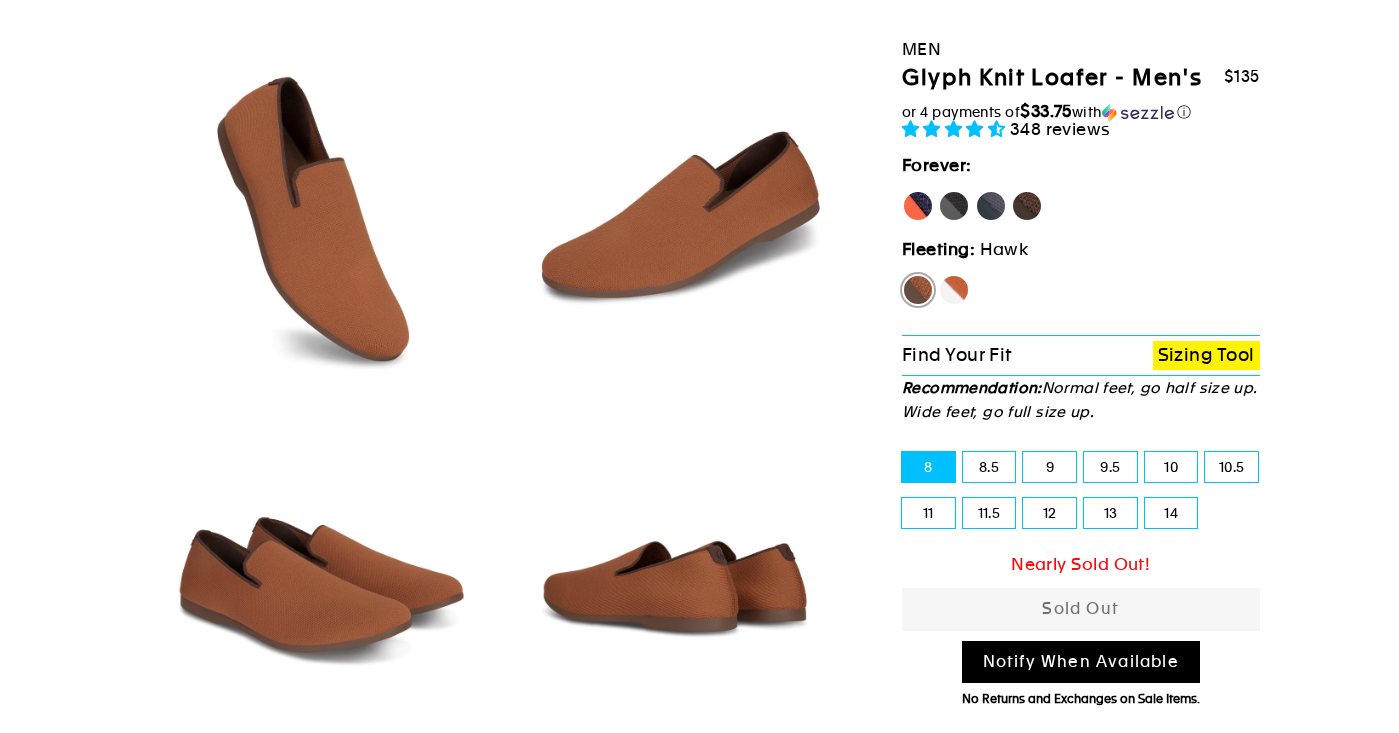 click on "Fox" at bounding box center [954, 290] 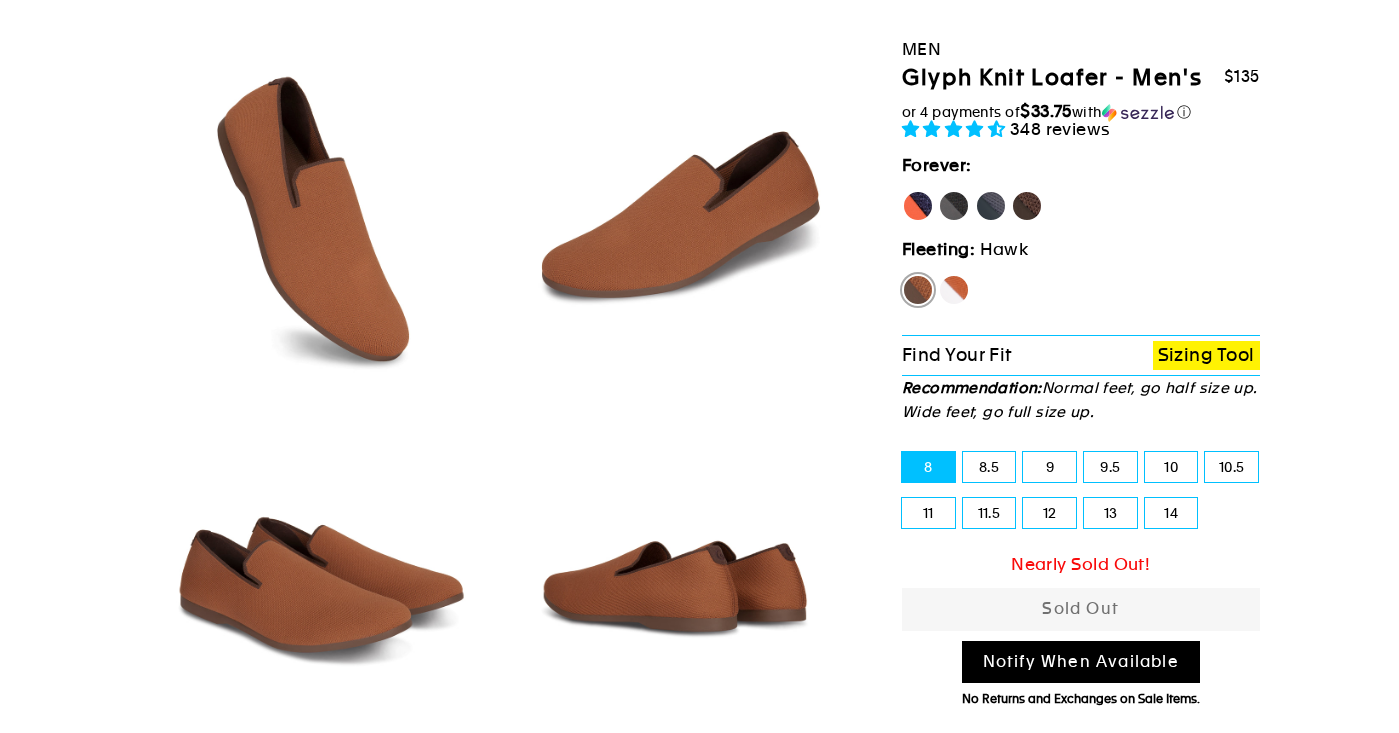 click on "Fox" at bounding box center [938, 274] 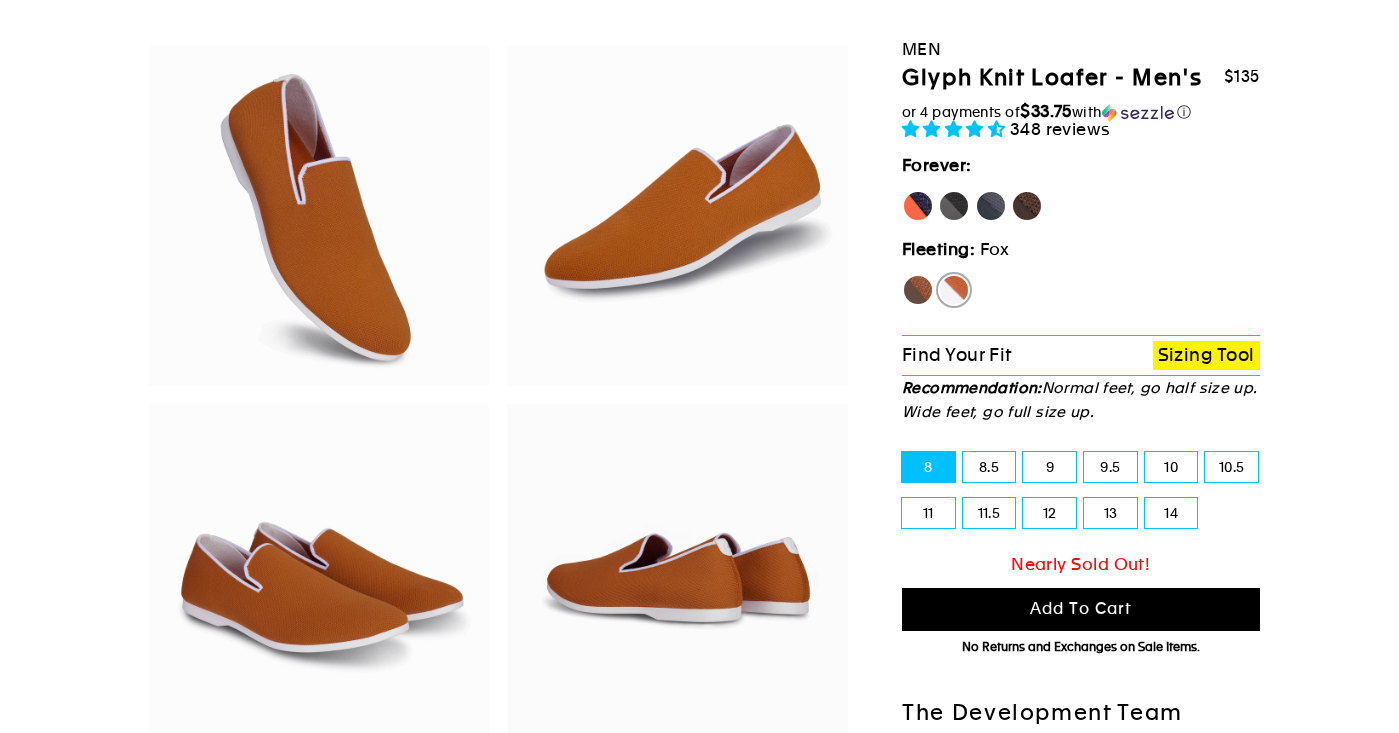 click on "Hawk" at bounding box center (918, 290) 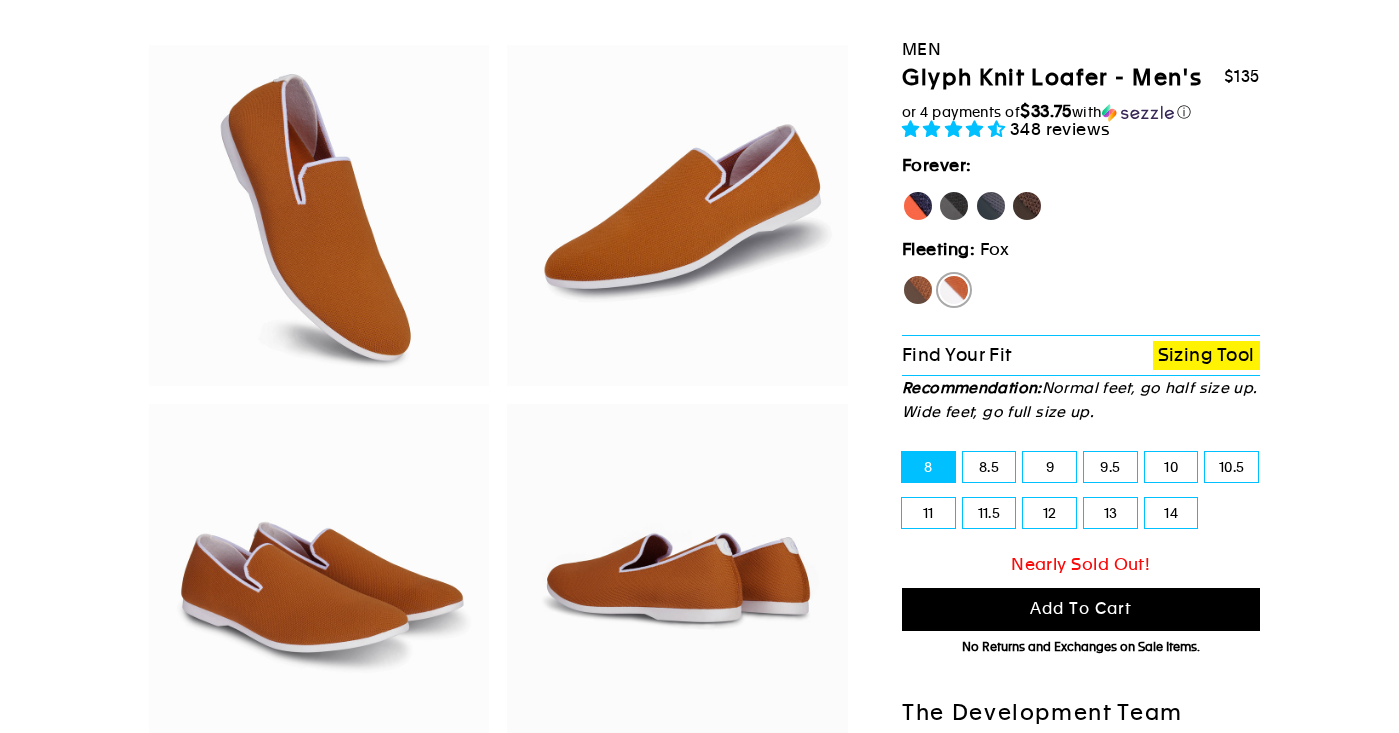 click on "Hawk" at bounding box center (902, 274) 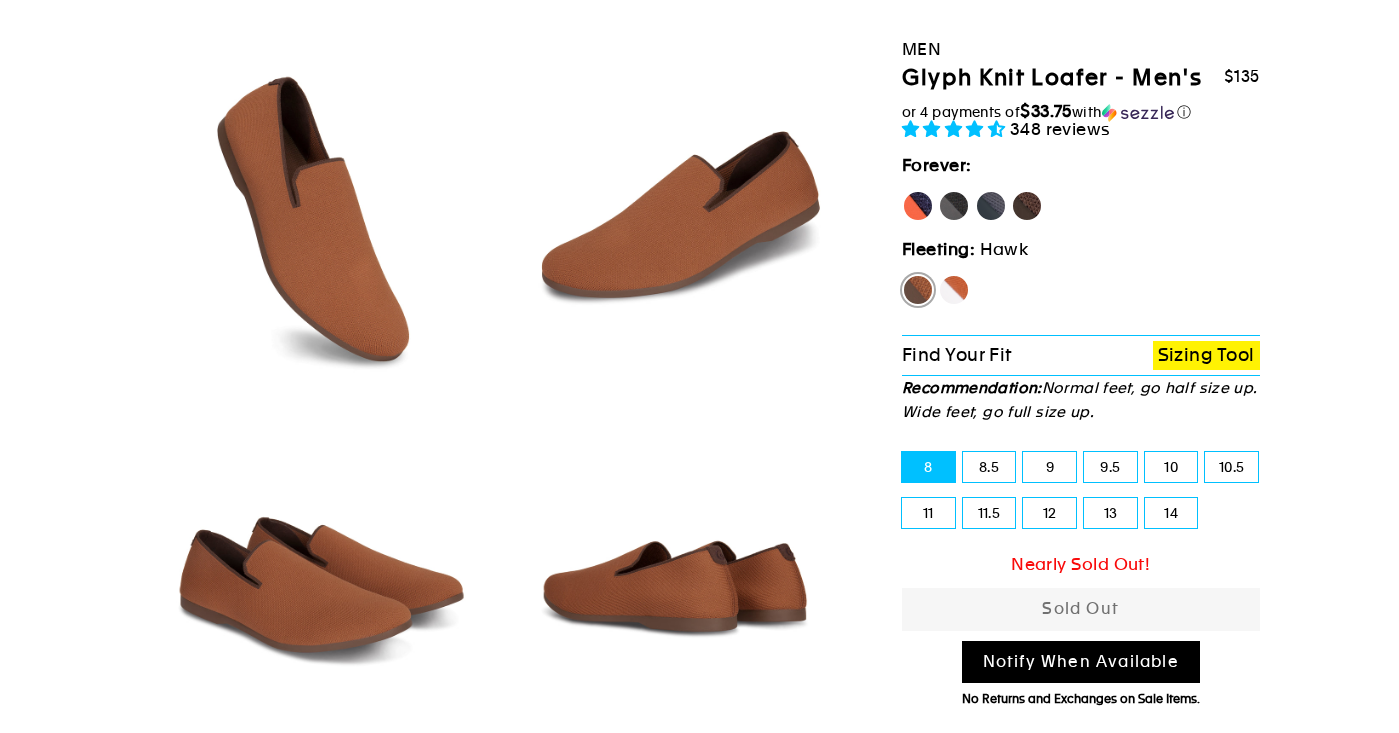 click on "Hawk
Fox" at bounding box center [1081, 294] 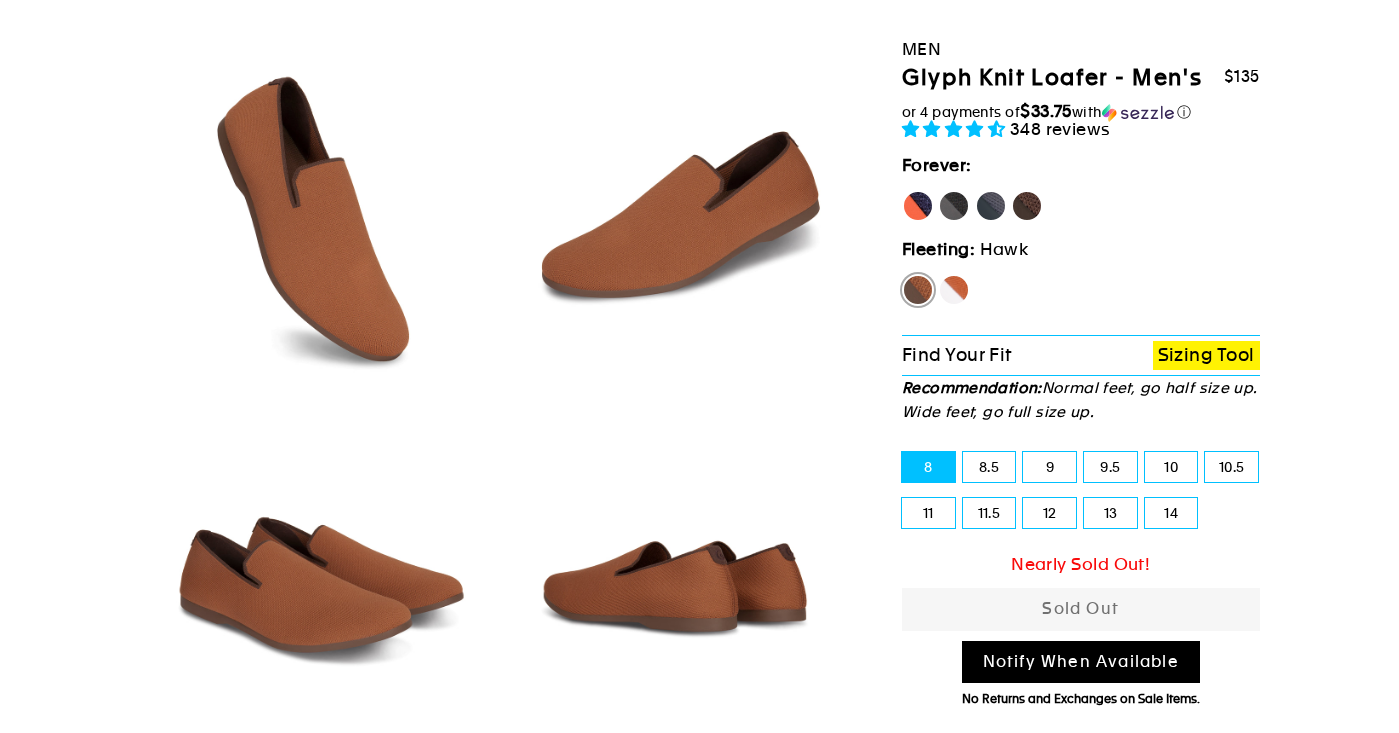 click on "Fox" at bounding box center [938, 274] 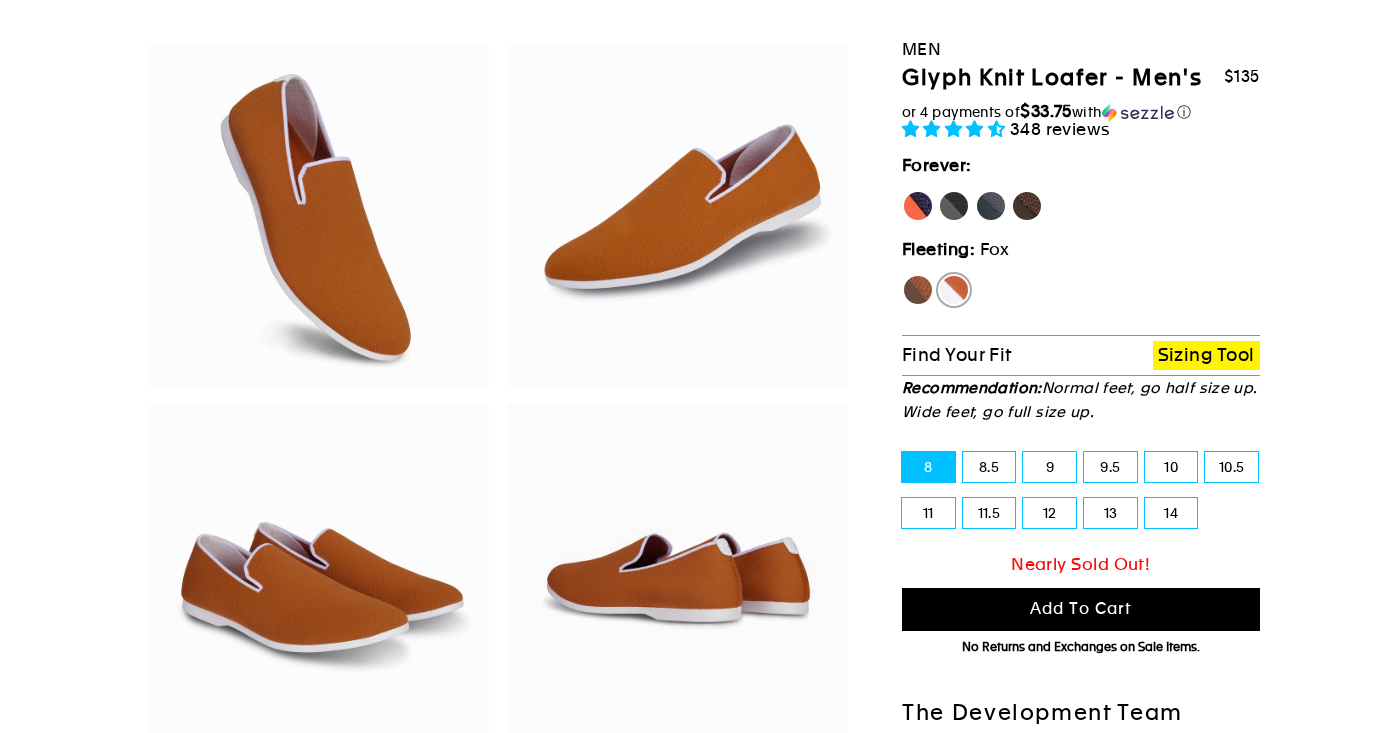 click on "Hawk" at bounding box center [918, 290] 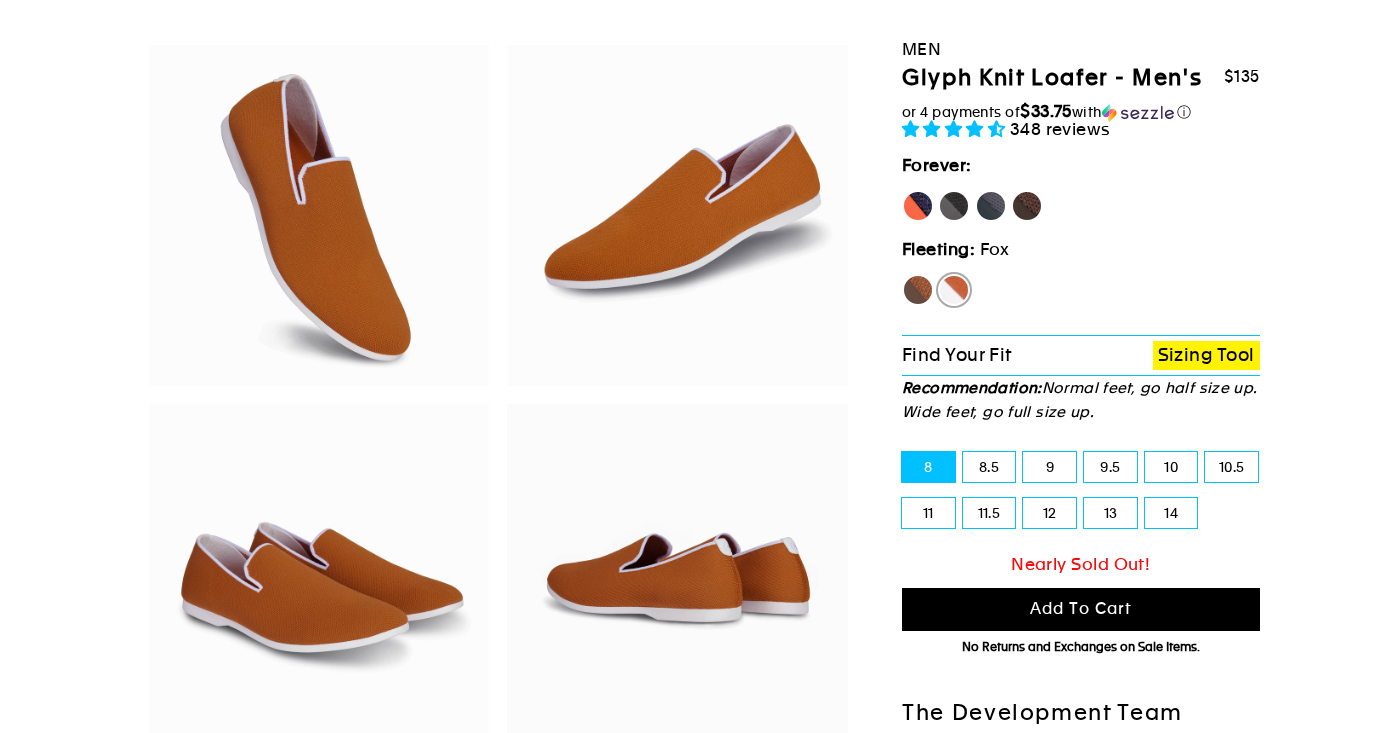 click on "Hawk" at bounding box center [902, 274] 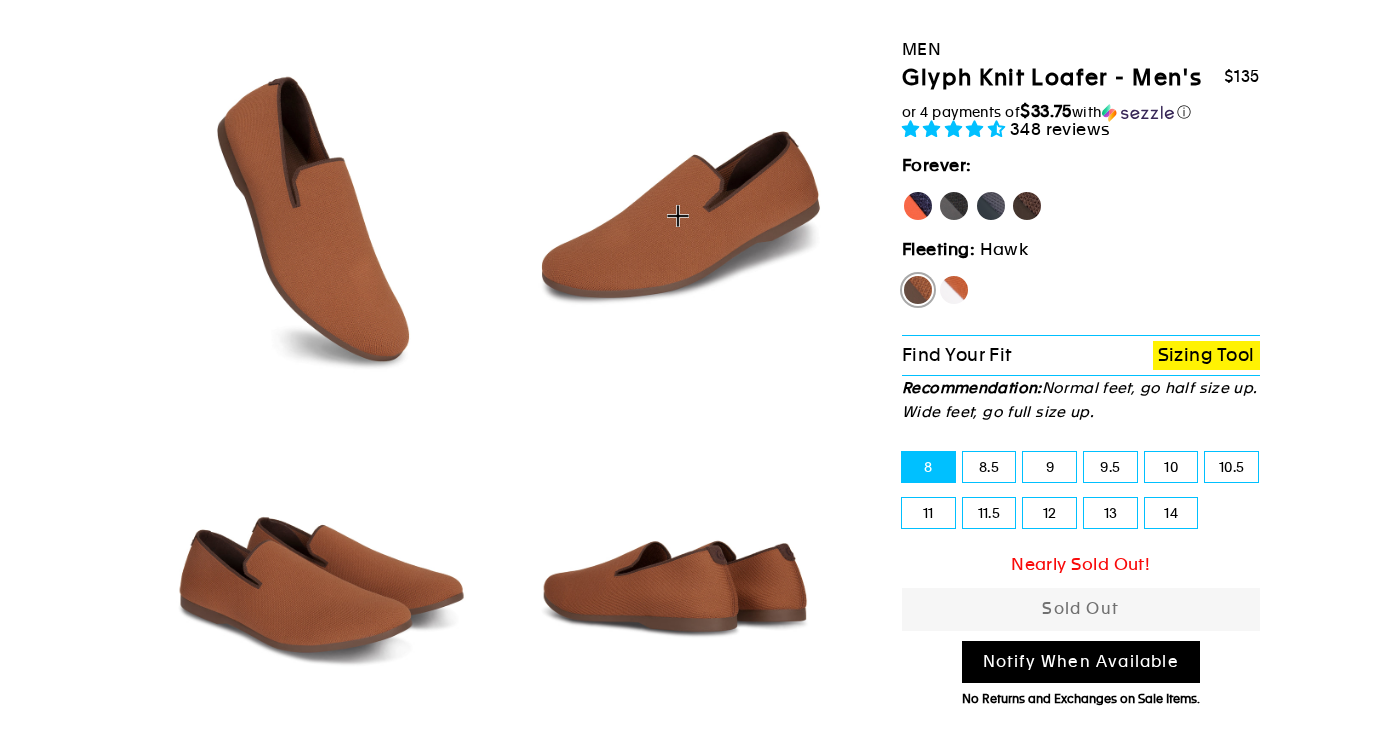 click at bounding box center [677, 215] 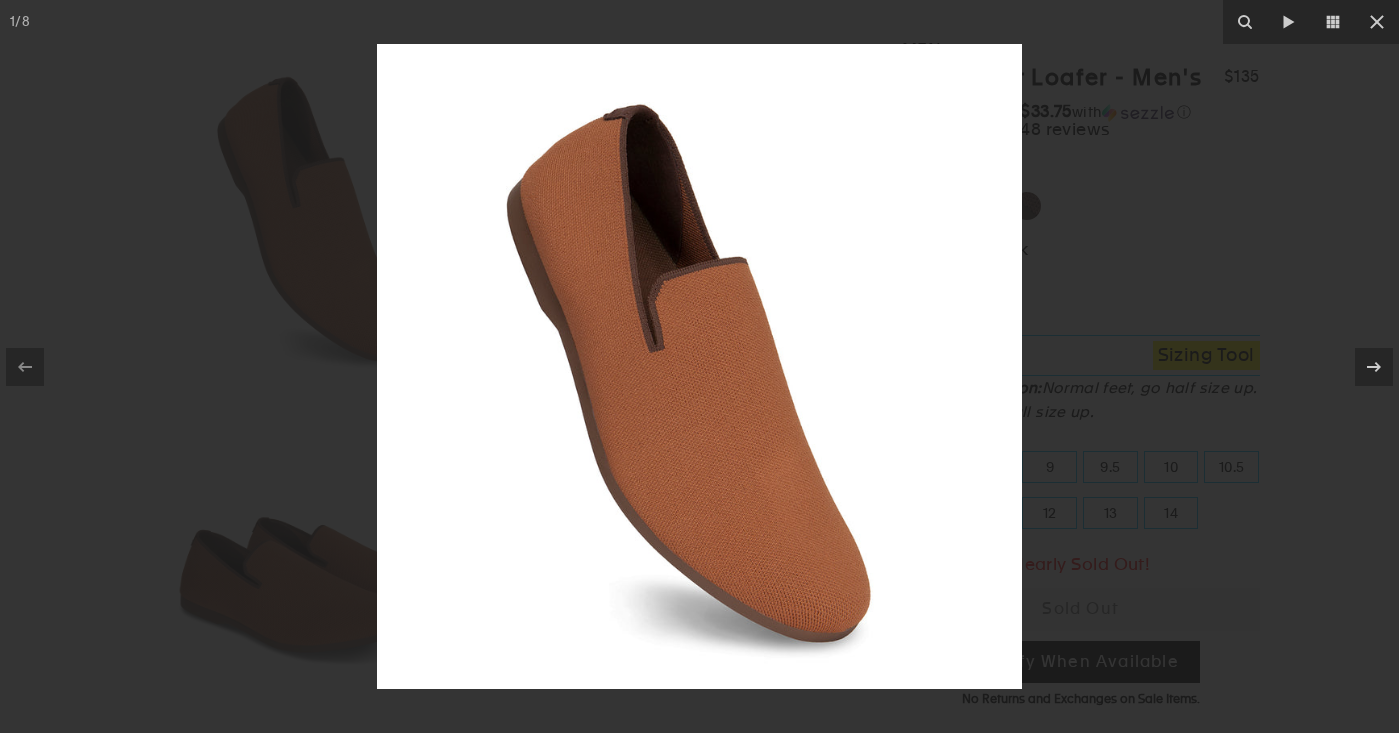 click at bounding box center [699, 366] 